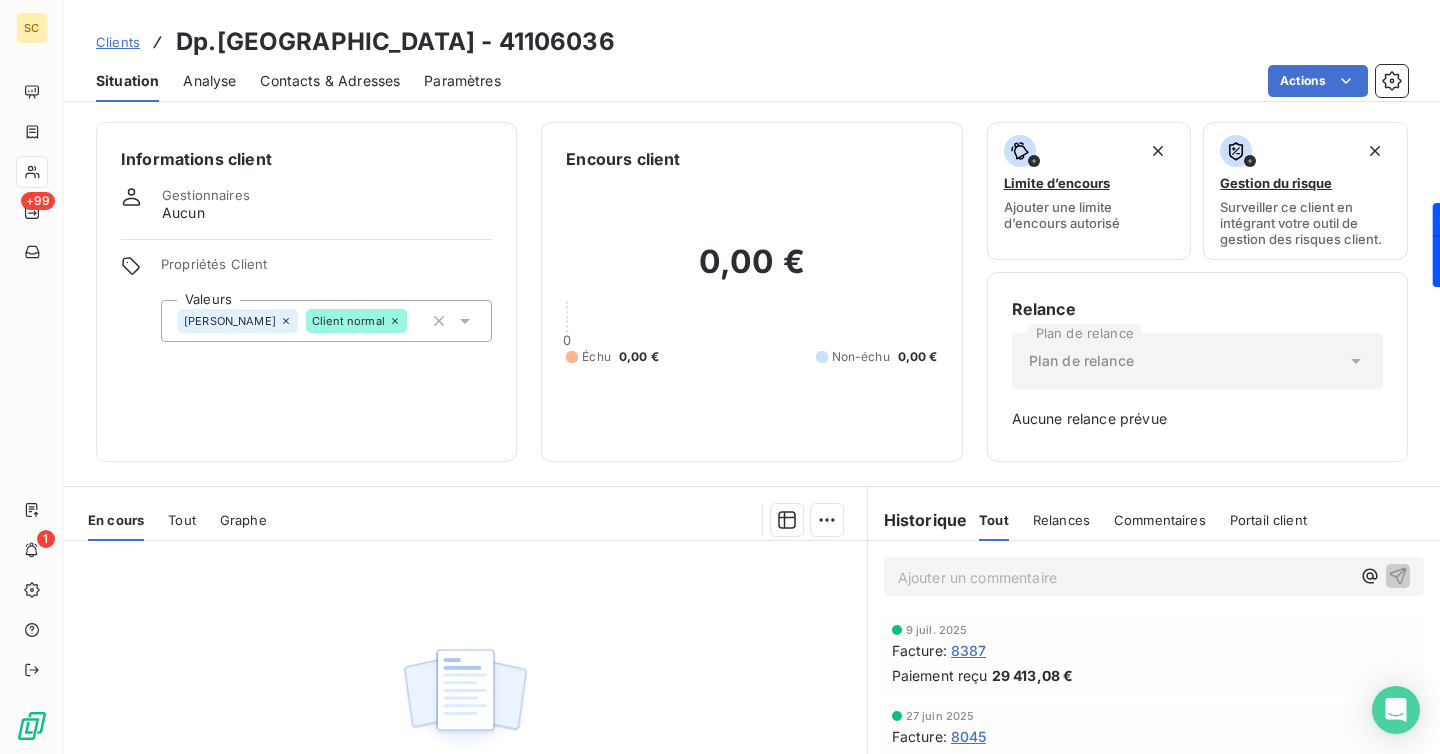 scroll, scrollTop: 0, scrollLeft: 0, axis: both 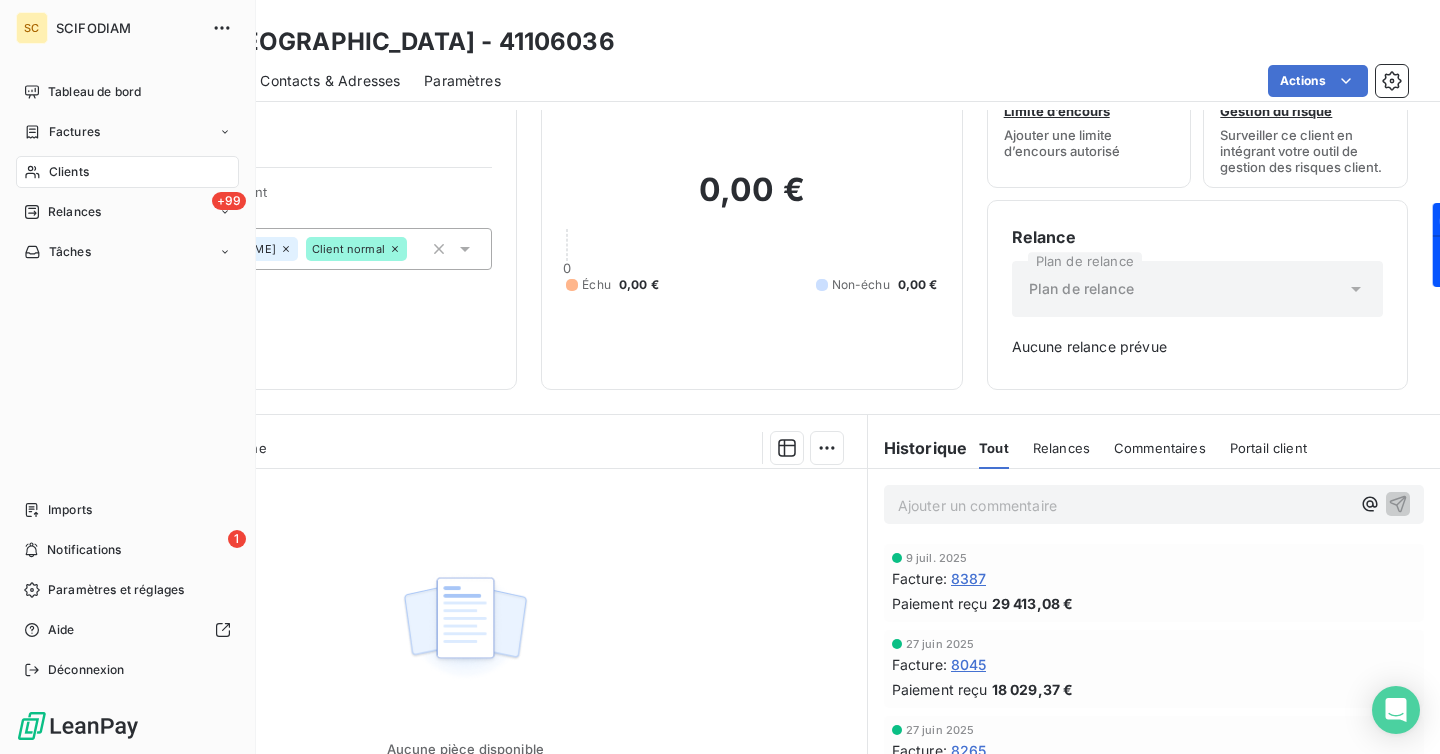 click on "Clients" at bounding box center [69, 172] 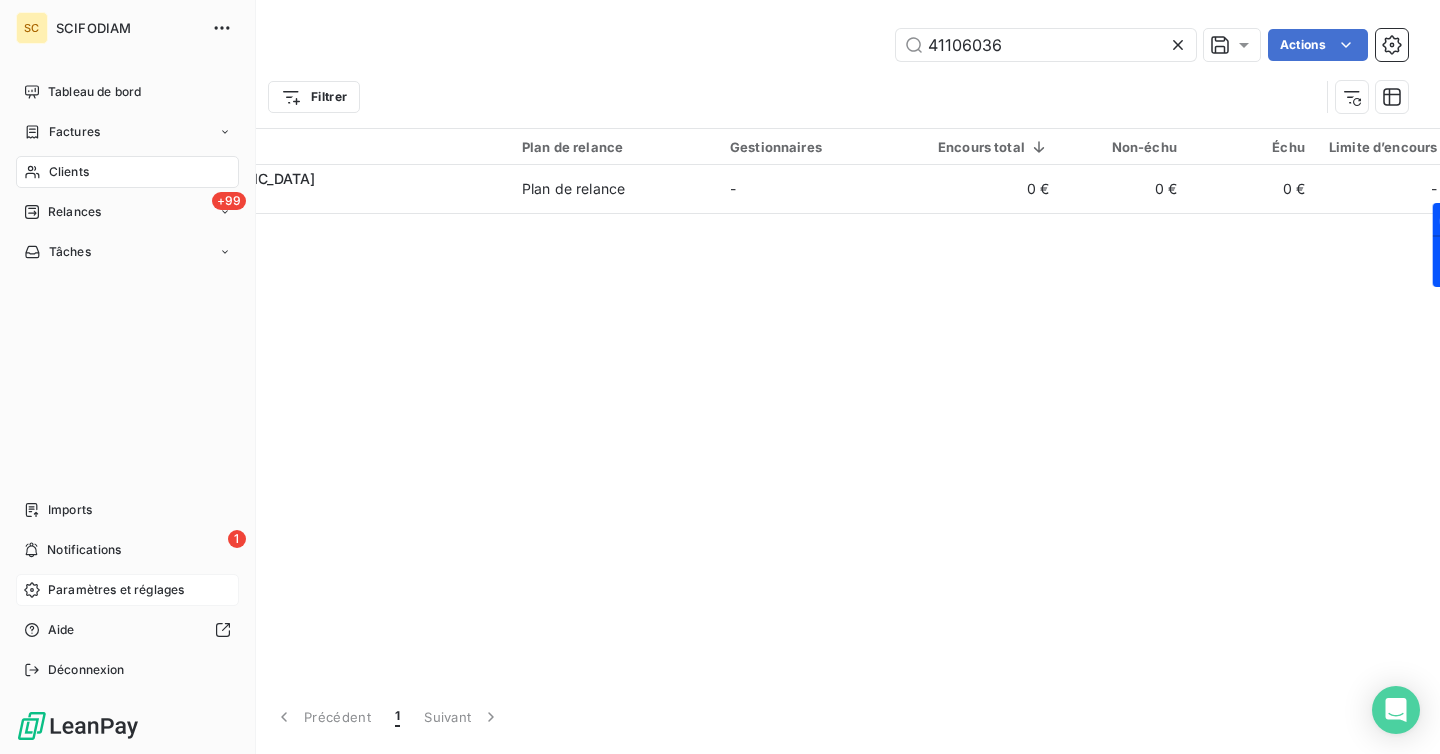 click on "Paramètres et réglages" at bounding box center [116, 590] 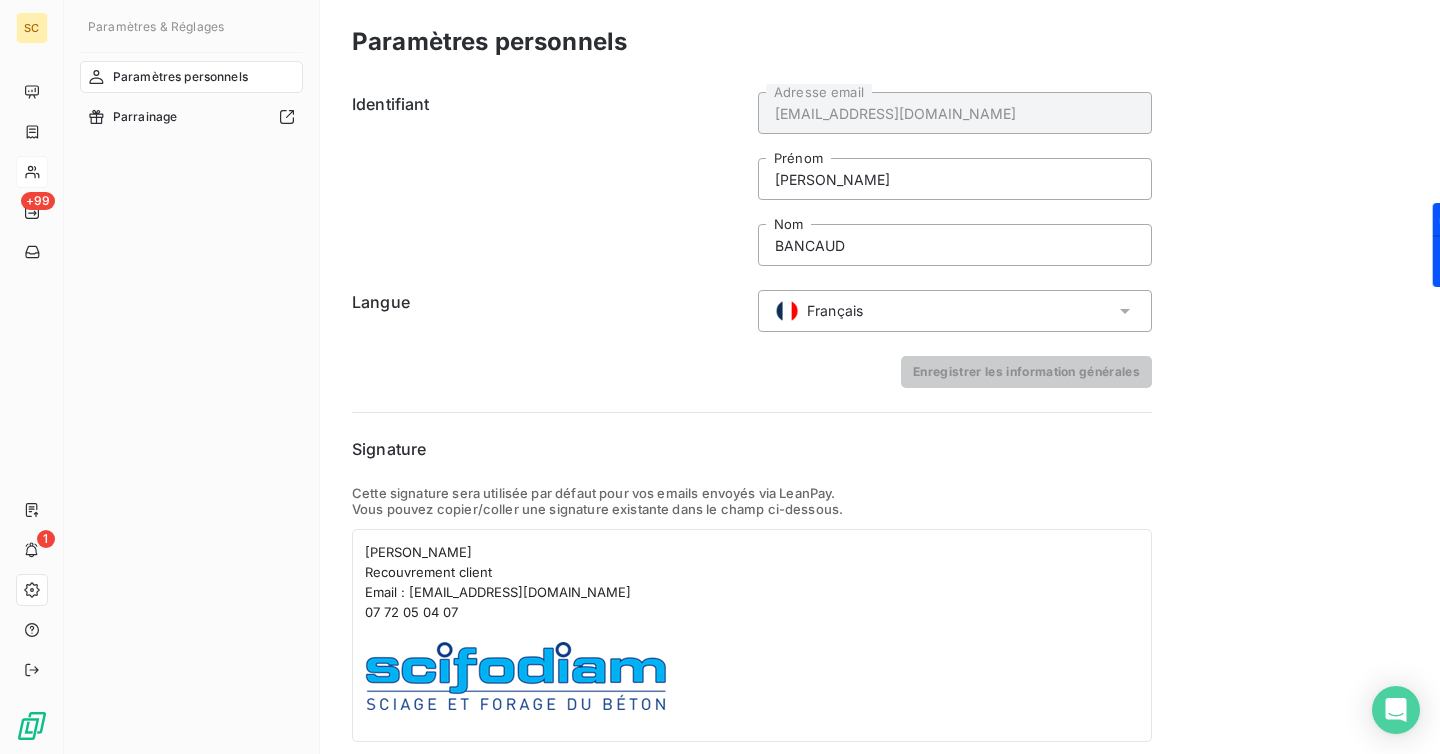scroll, scrollTop: 68, scrollLeft: 0, axis: vertical 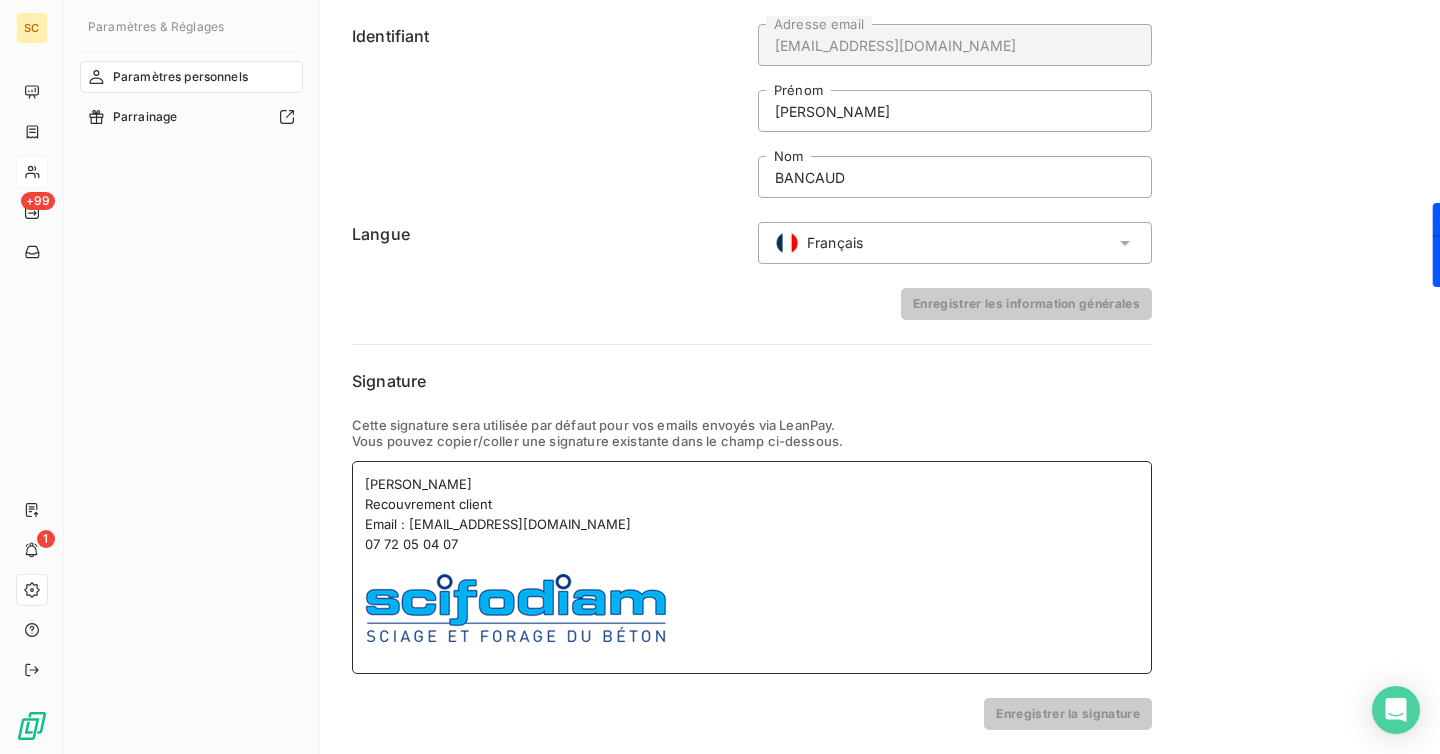 click on "[PERSON_NAME]" at bounding box center (418, 484) 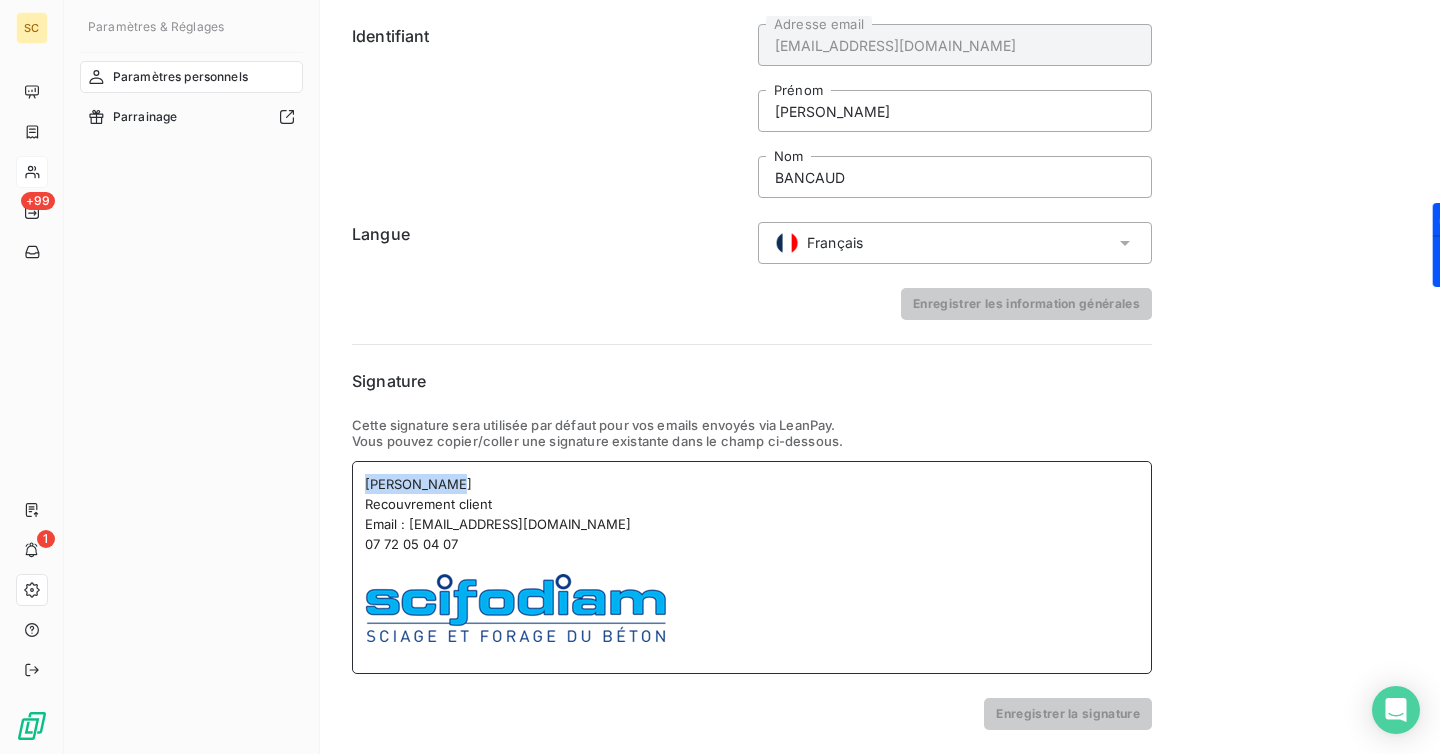 drag, startPoint x: 445, startPoint y: 480, endPoint x: 347, endPoint y: 480, distance: 98 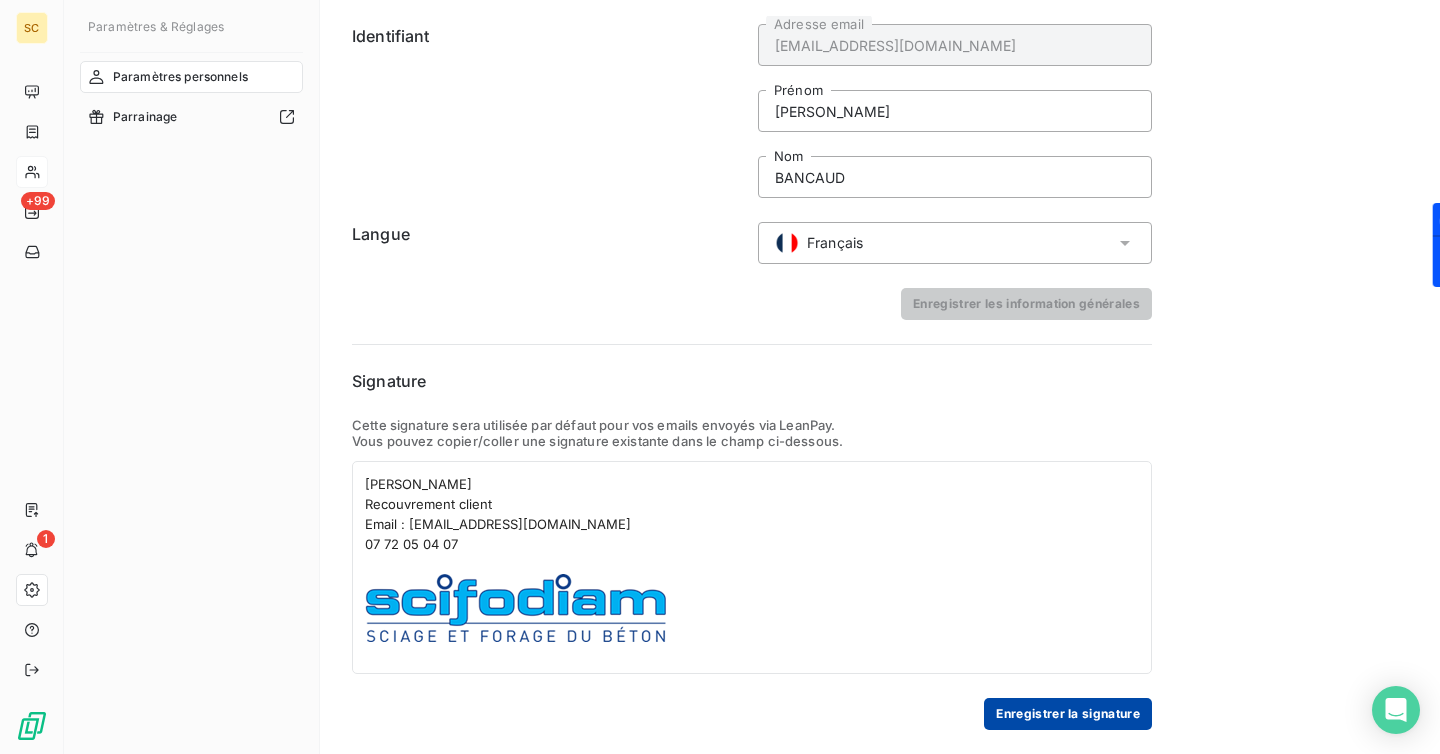click on "Enregistrer la signature" at bounding box center (1068, 714) 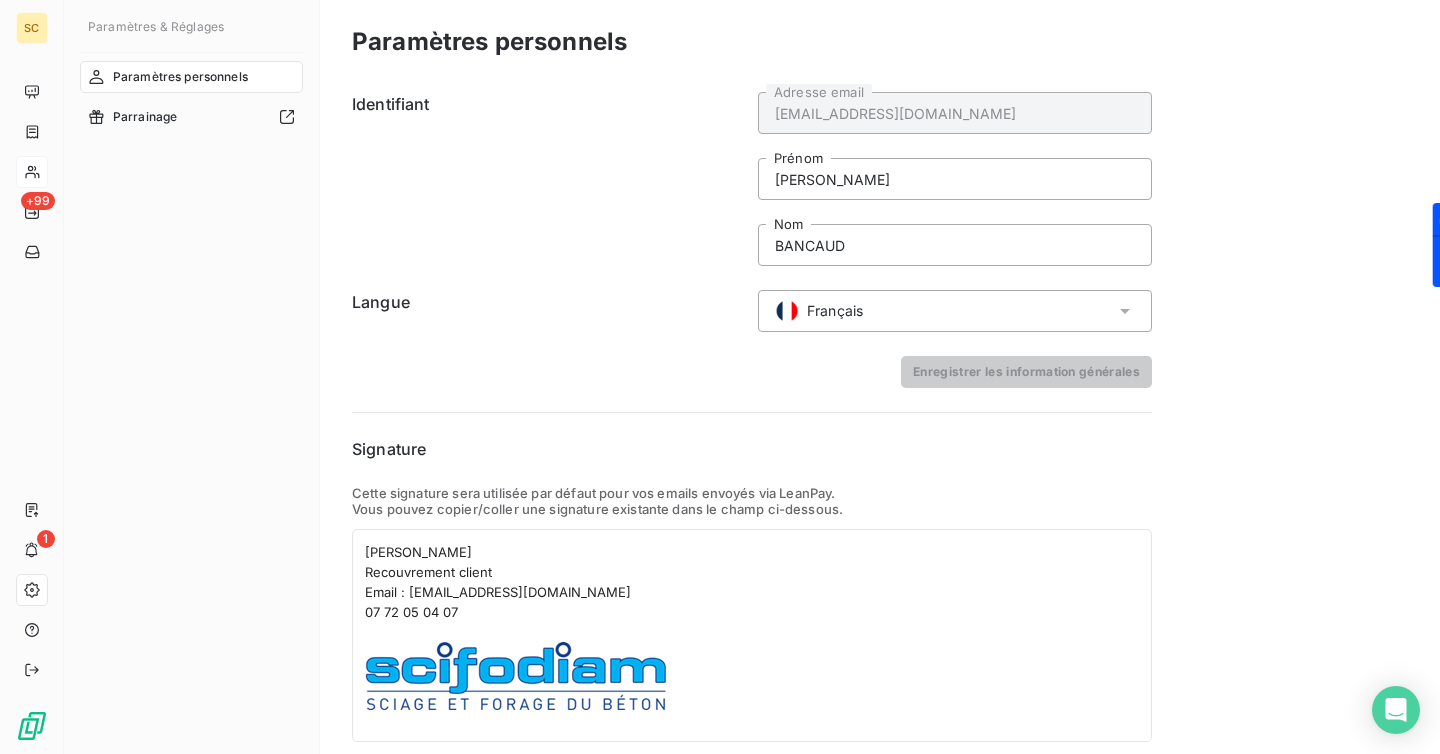 scroll, scrollTop: 68, scrollLeft: 0, axis: vertical 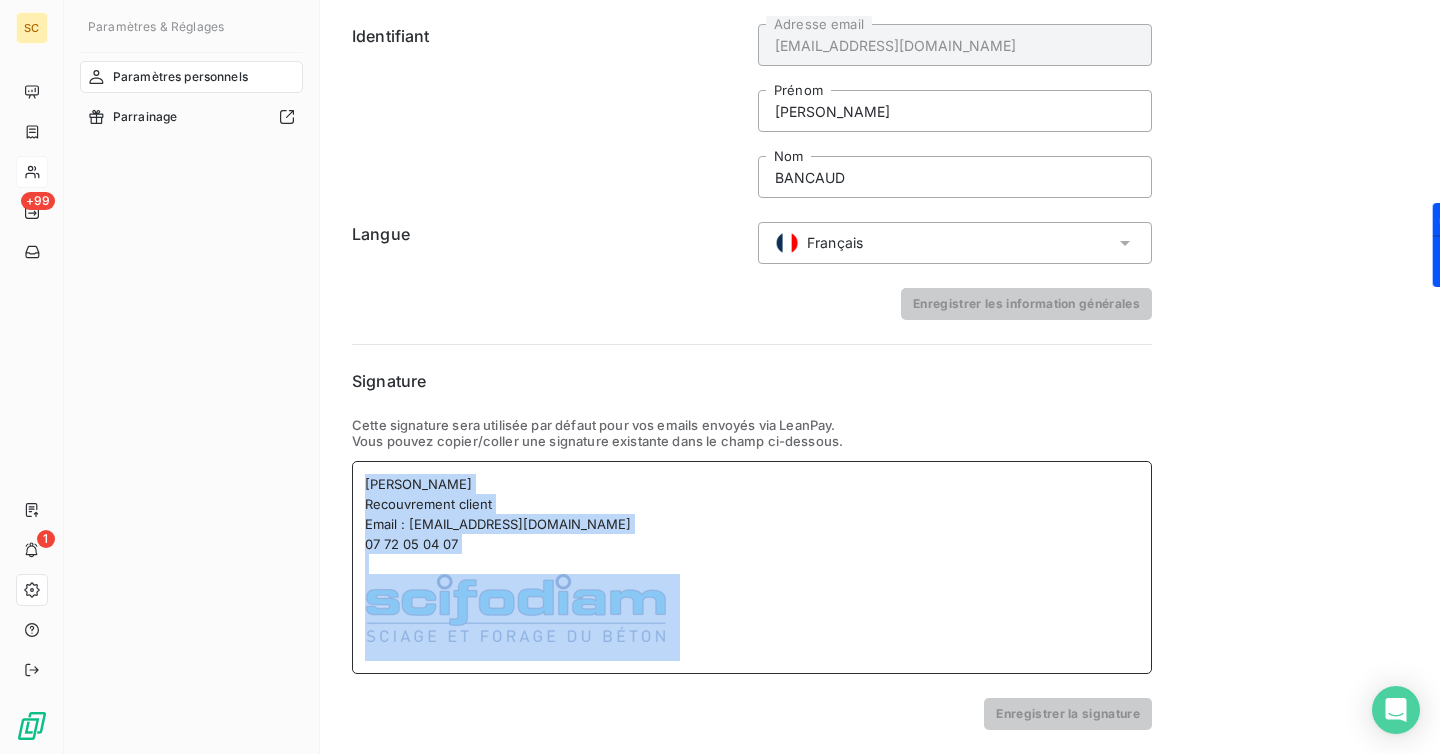 drag, startPoint x: 736, startPoint y: 634, endPoint x: 352, endPoint y: 480, distance: 413.72937 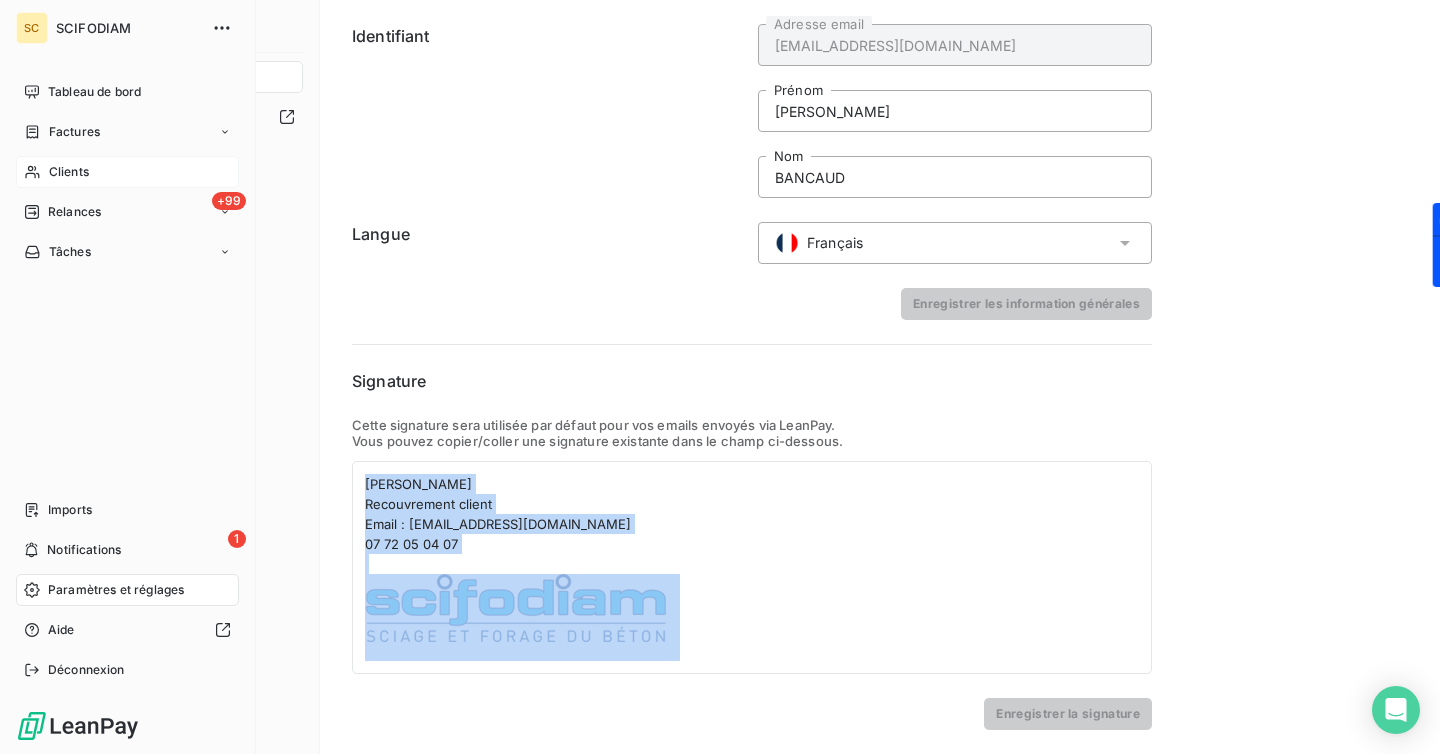 click on "SCIFODIAM" at bounding box center (128, 28) 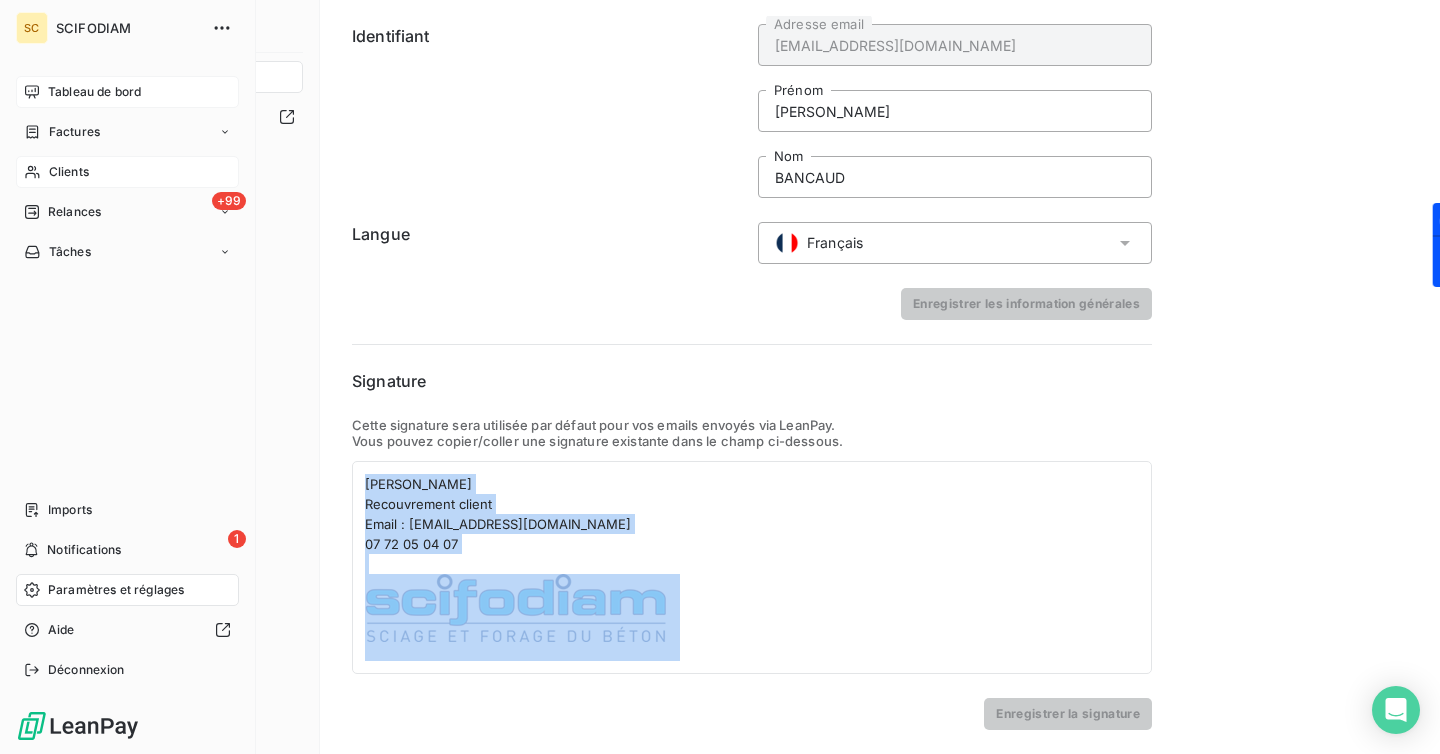 click on "Tableau de bord" at bounding box center [94, 92] 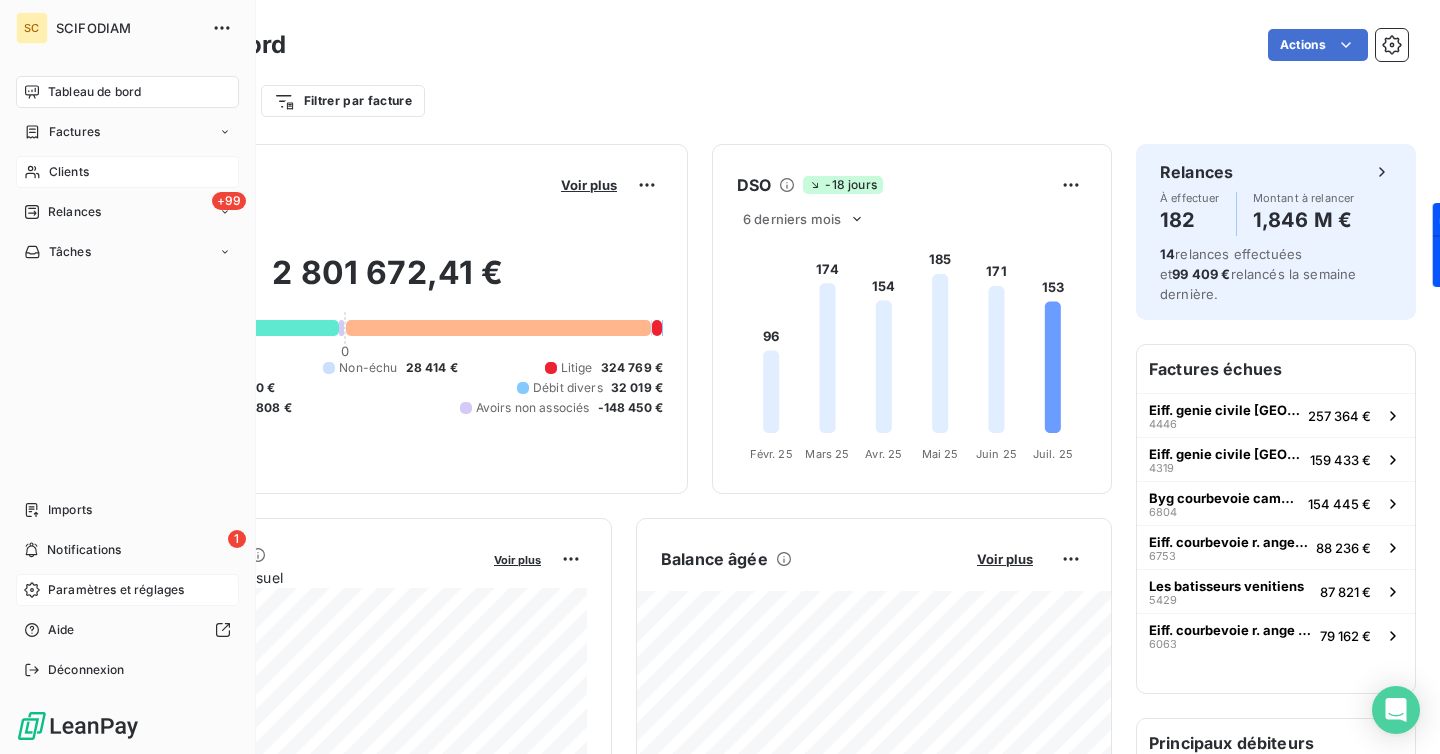 click on "Clients" at bounding box center [69, 172] 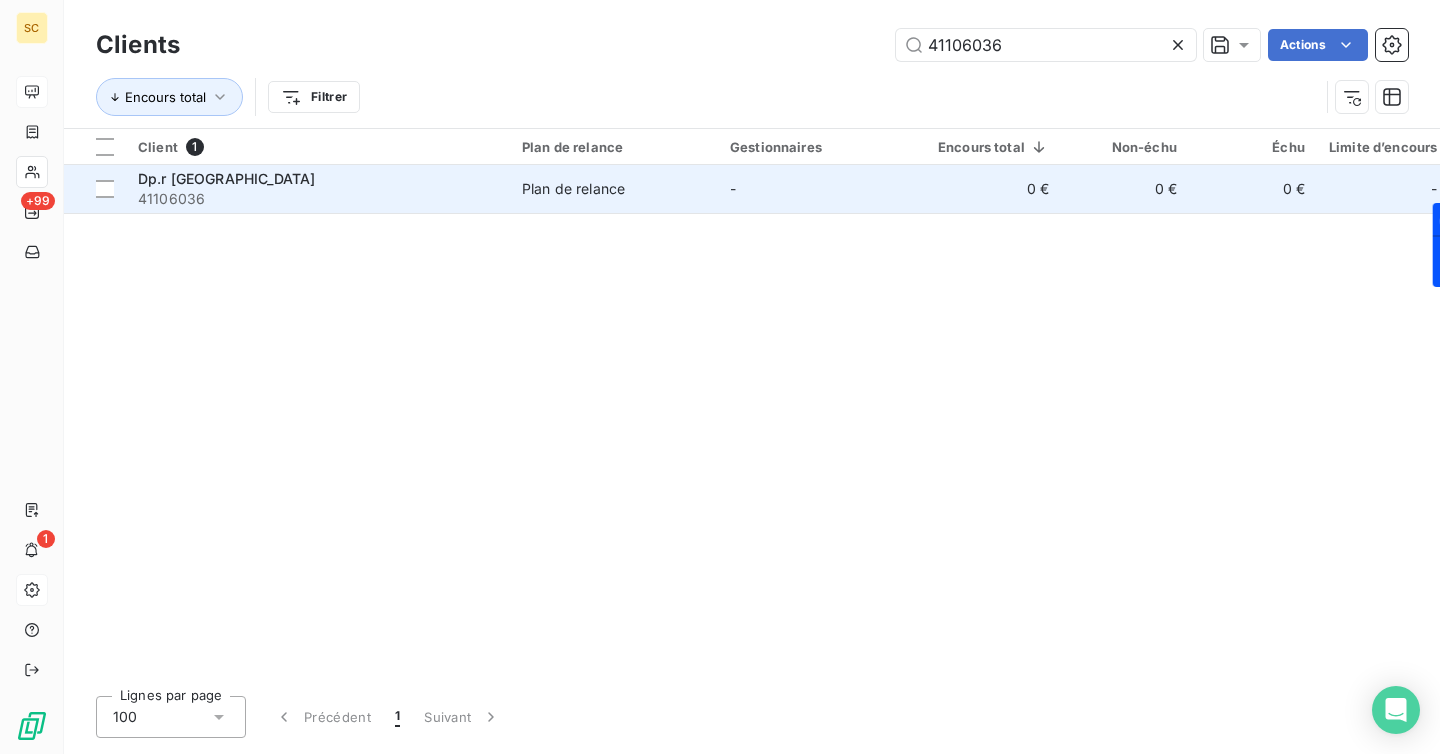 click on "Dp.r [GEOGRAPHIC_DATA]" at bounding box center [226, 178] 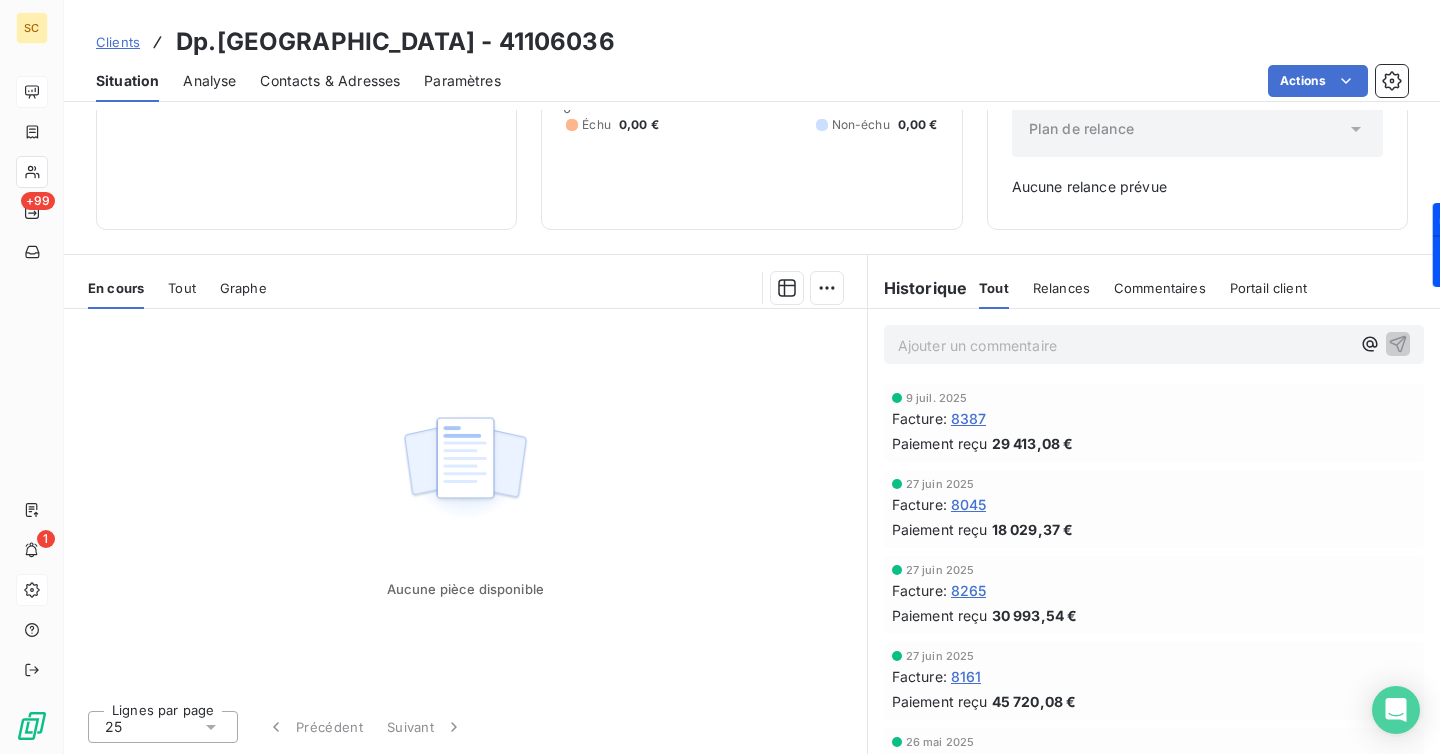 scroll, scrollTop: 0, scrollLeft: 0, axis: both 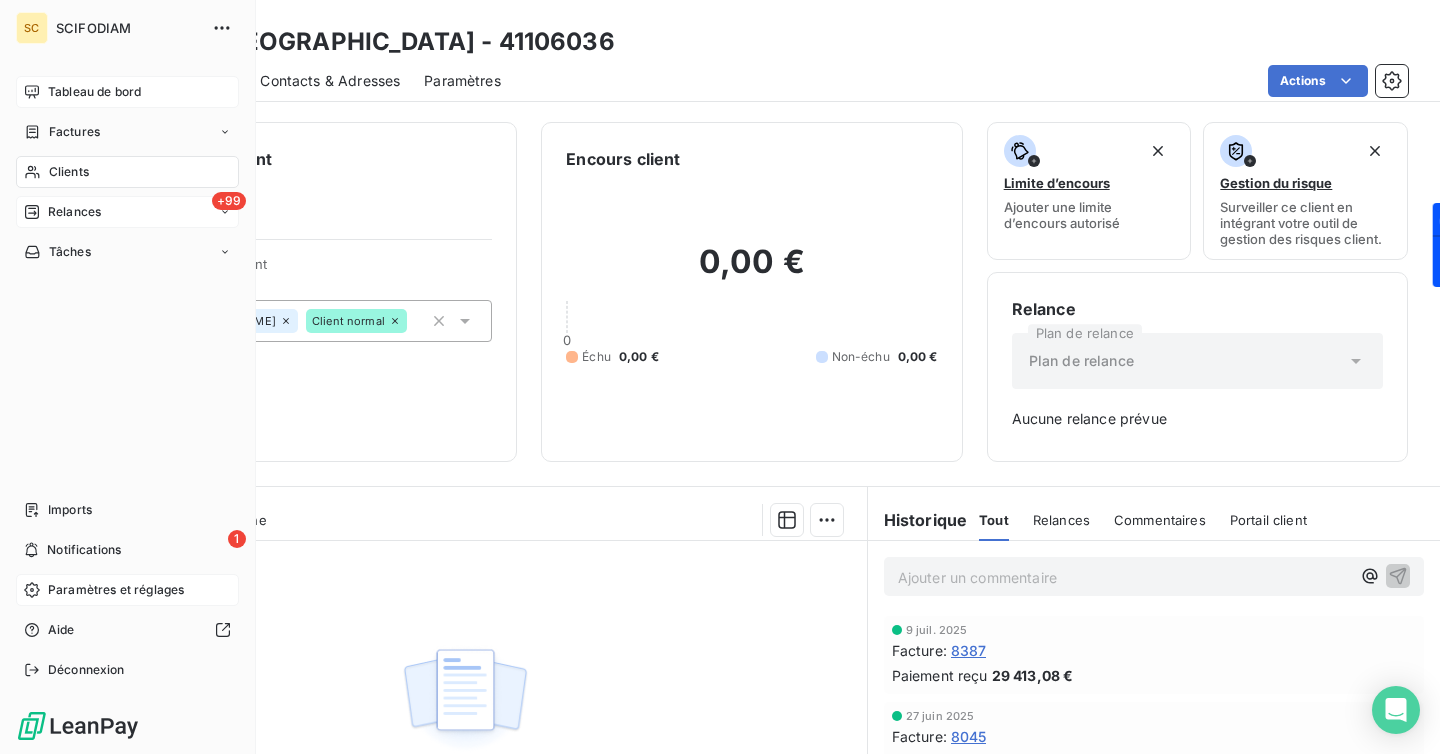 click on "Relances" at bounding box center [74, 212] 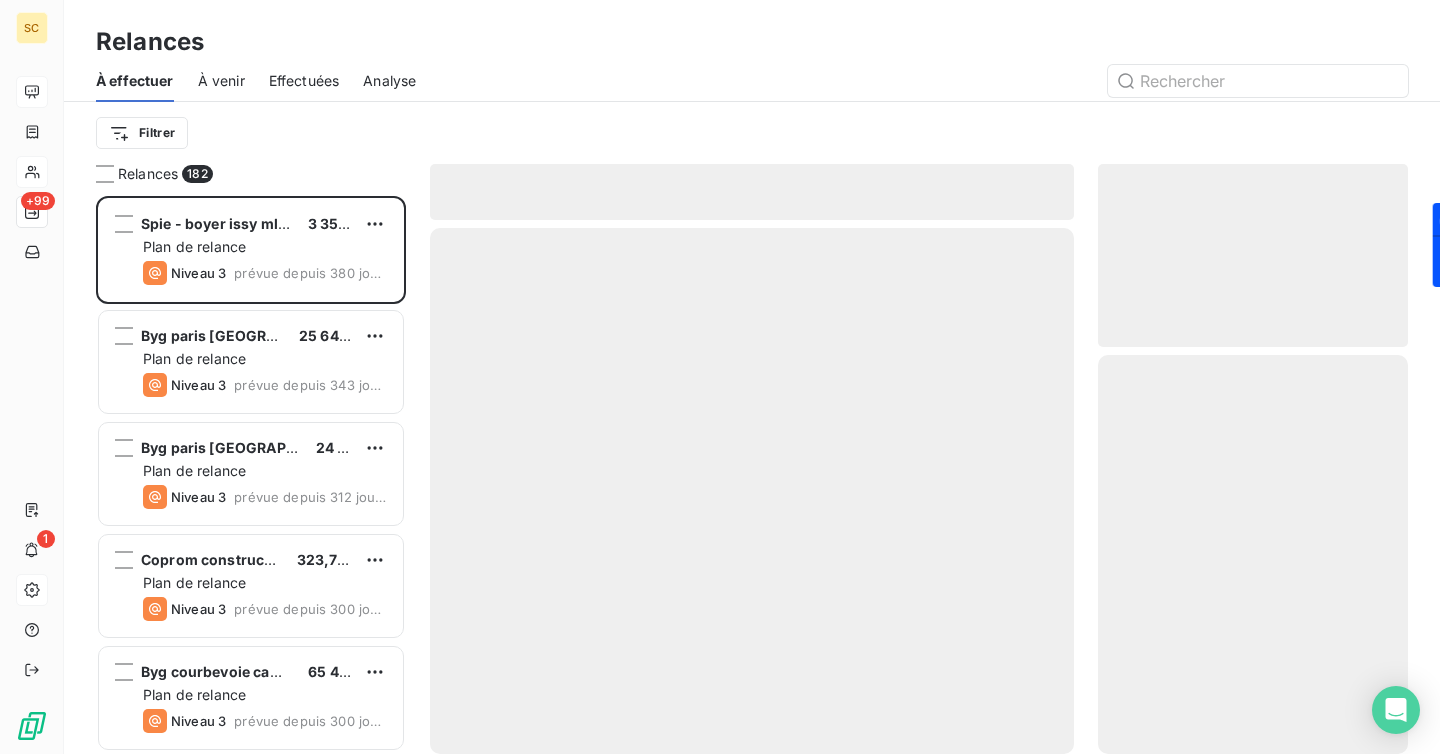 scroll, scrollTop: 1, scrollLeft: 1, axis: both 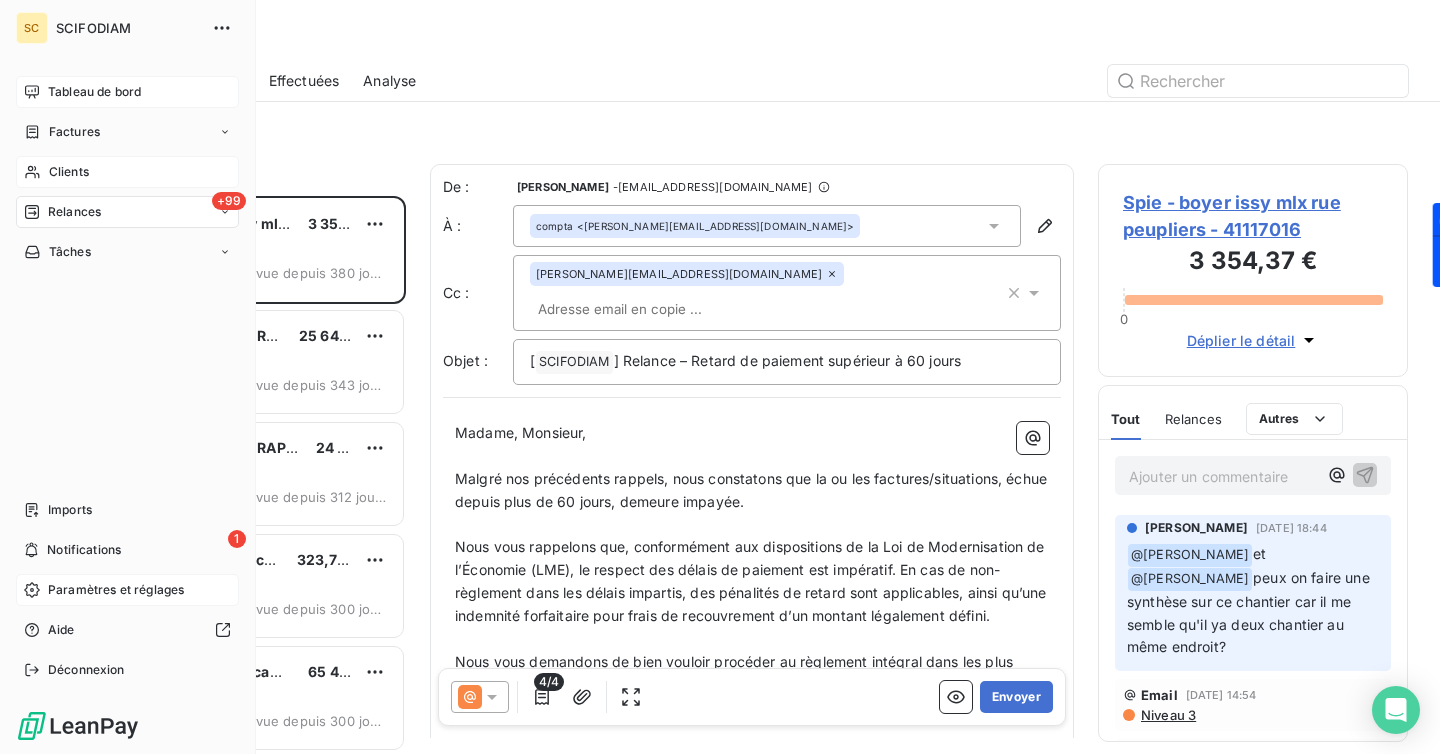 click on "Clients" at bounding box center [69, 172] 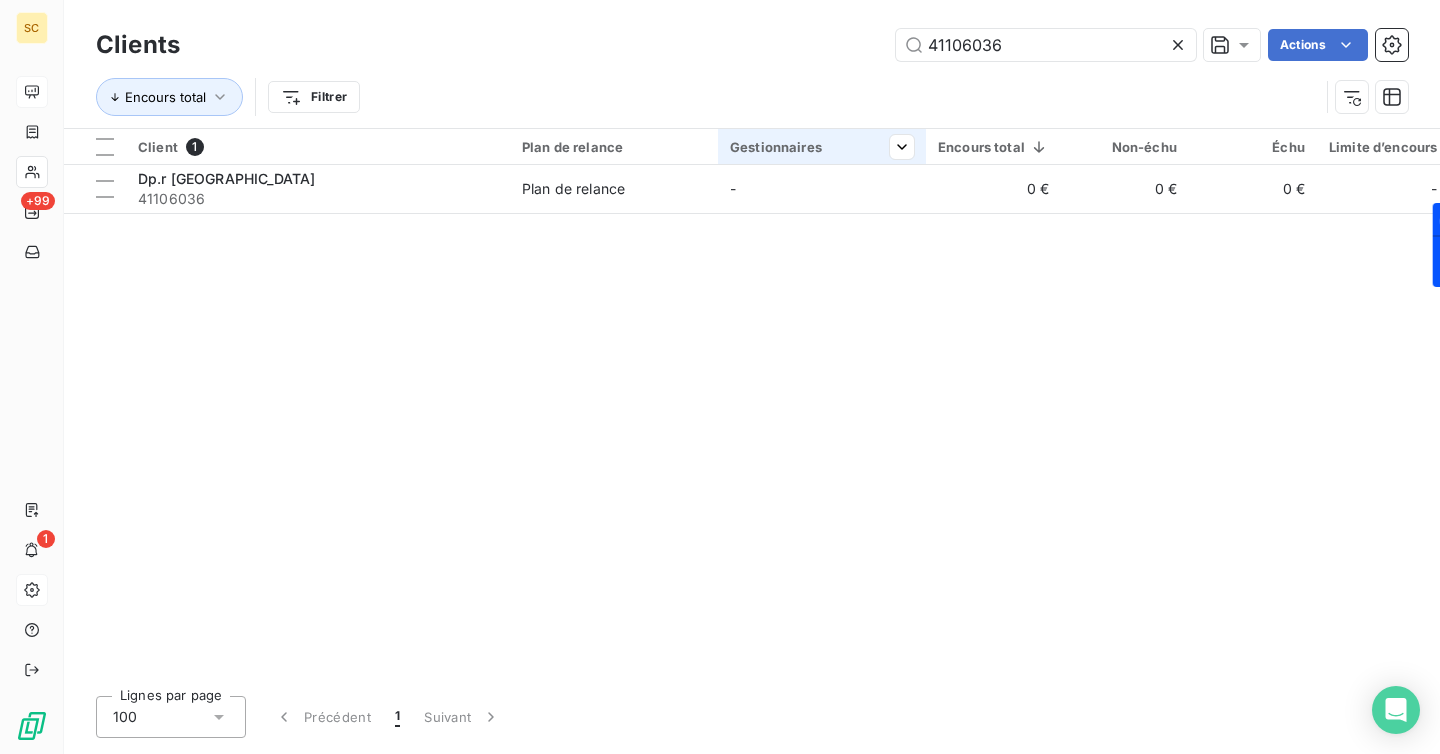 scroll, scrollTop: 0, scrollLeft: 376, axis: horizontal 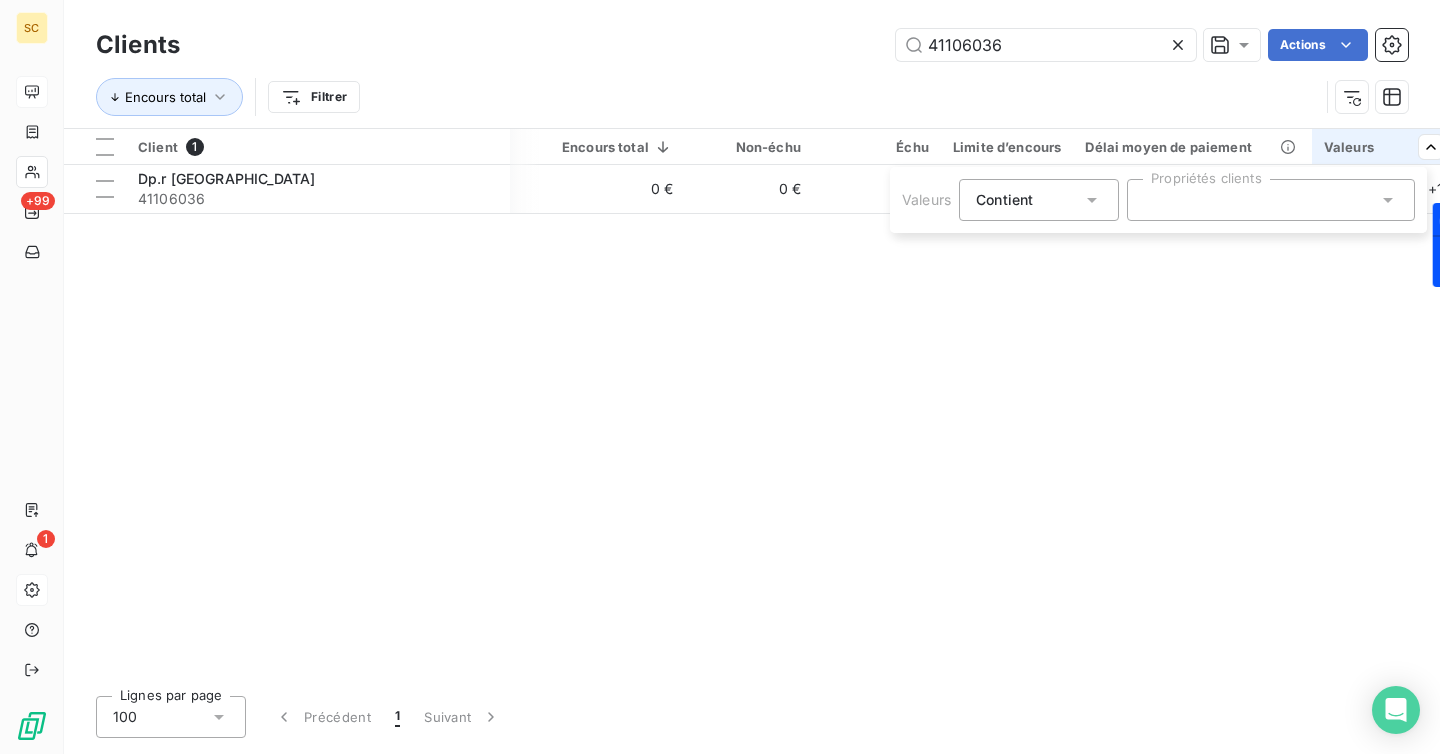 click 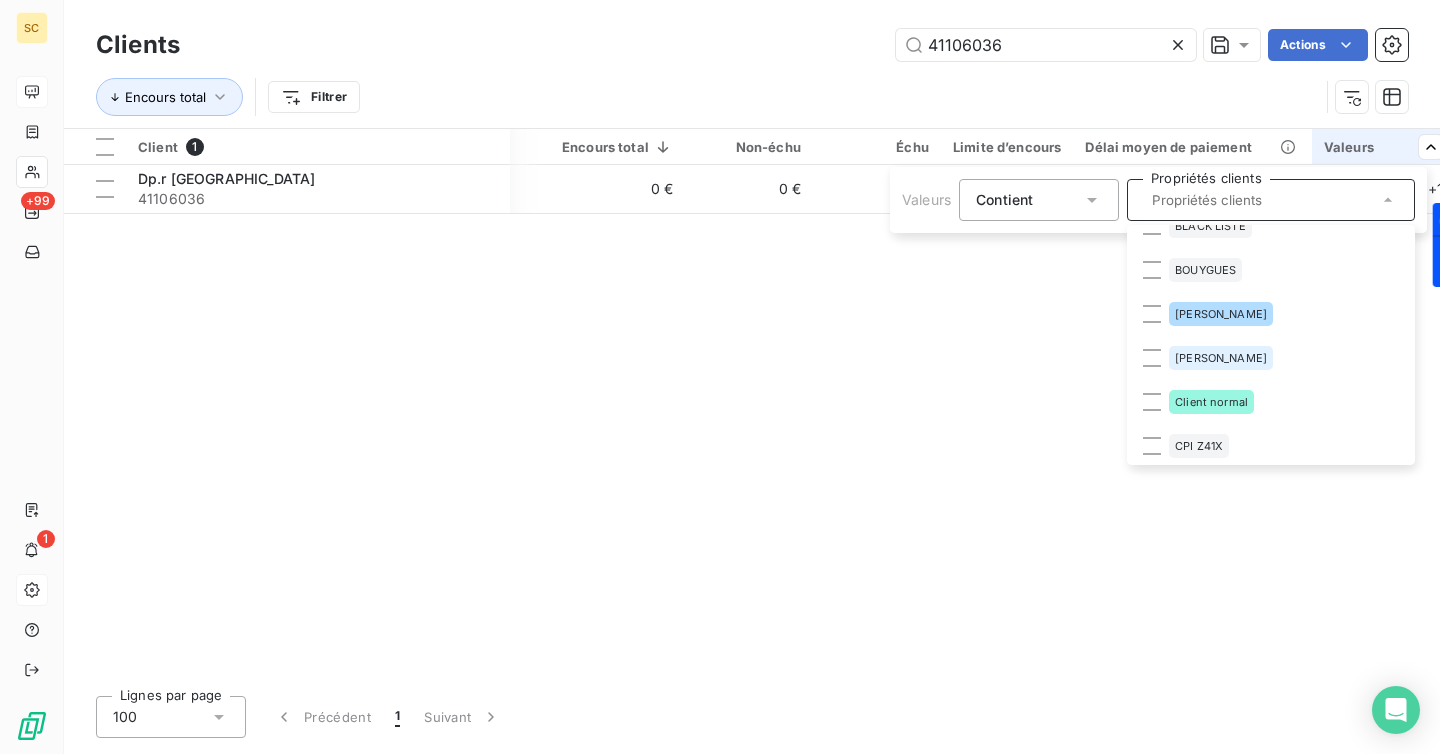 scroll, scrollTop: 541, scrollLeft: 0, axis: vertical 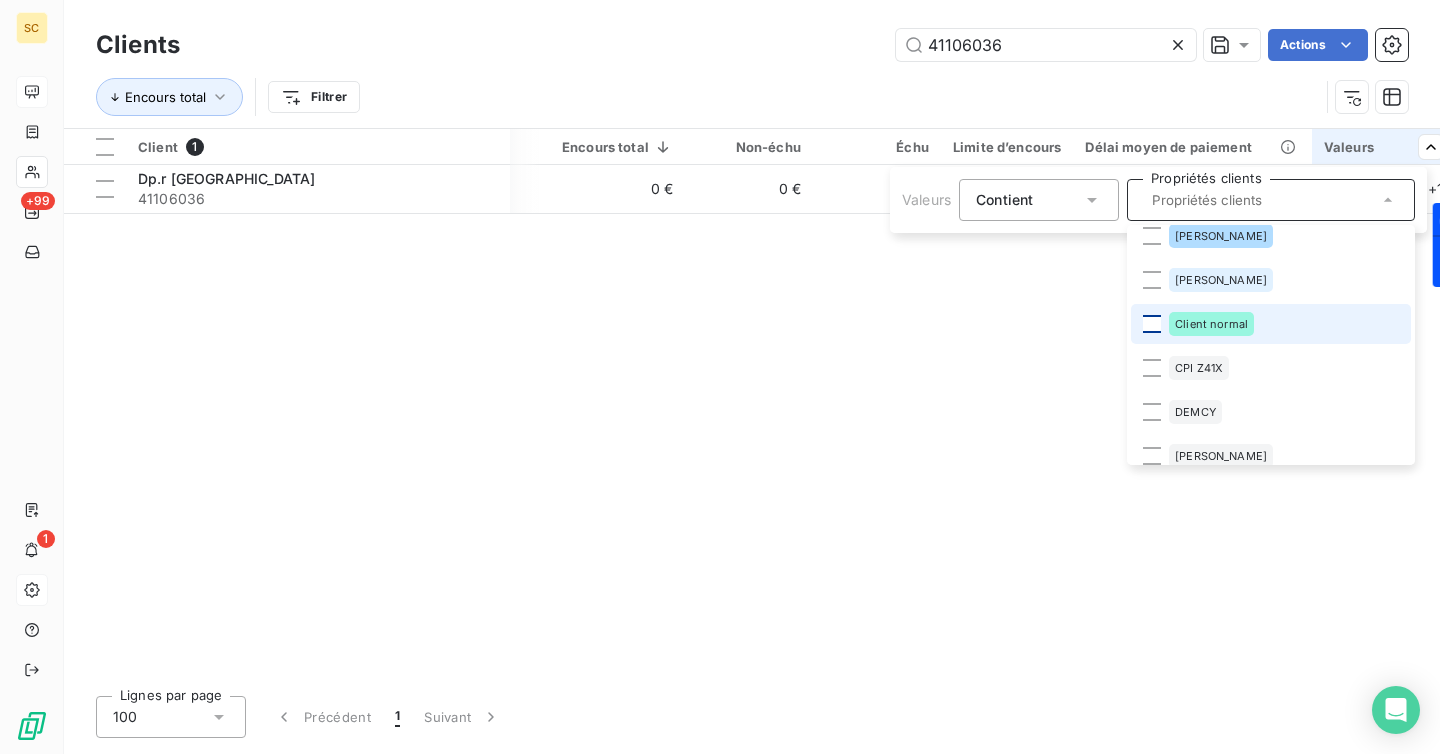 click at bounding box center [1152, 324] 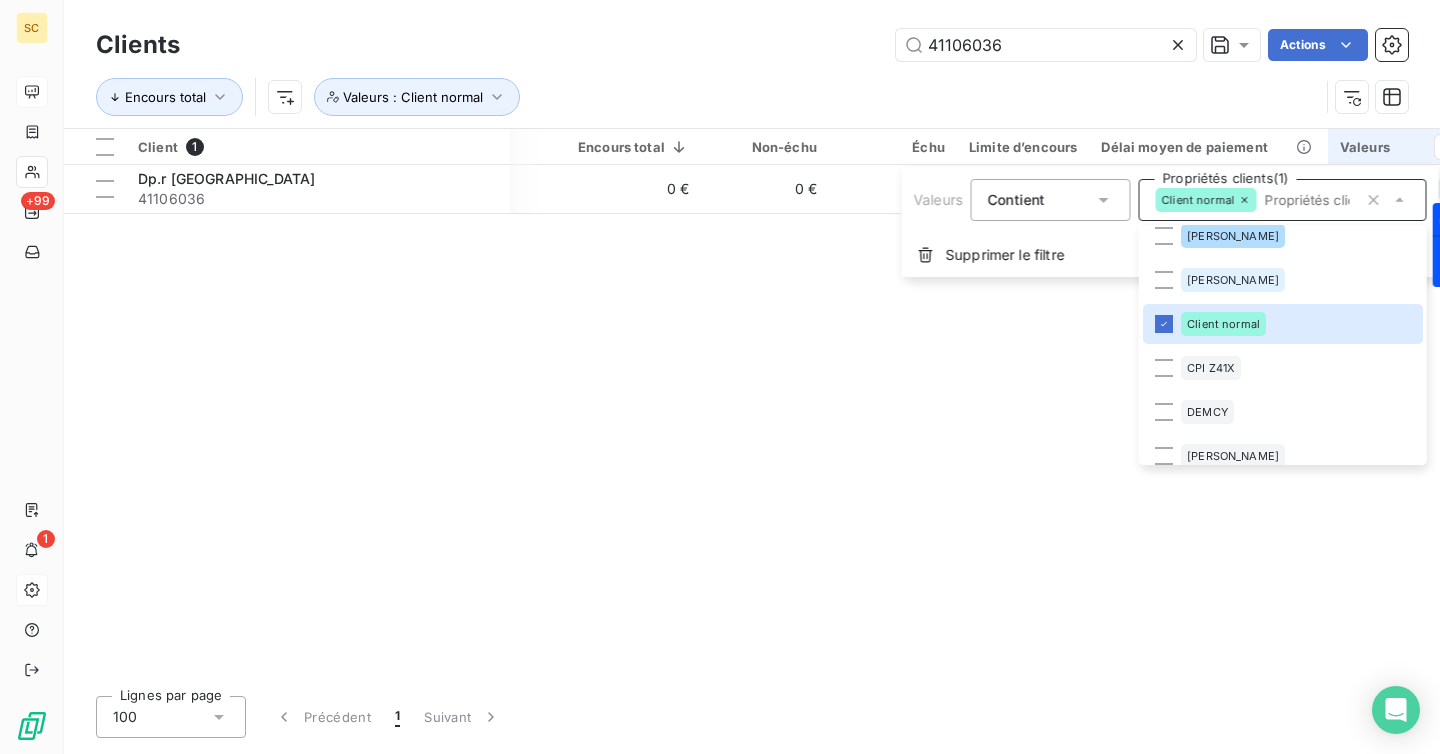 click on "SC +99 1 Clients 41106036 Actions Encours total Valeurs  : Client normal  Client 1 Plan de relance Gestionnaires Encours total Non-échu Échu Limite d’encours Délai moyen de paiement Valeurs Dp.r [GEOGRAPHIC_DATA] Plan de relance - 0 € 0 € 0 € - 101 jours [PERSON_NAME] + 1 Lignes par page 100 Précédent 1 Suivant" at bounding box center [720, 377] 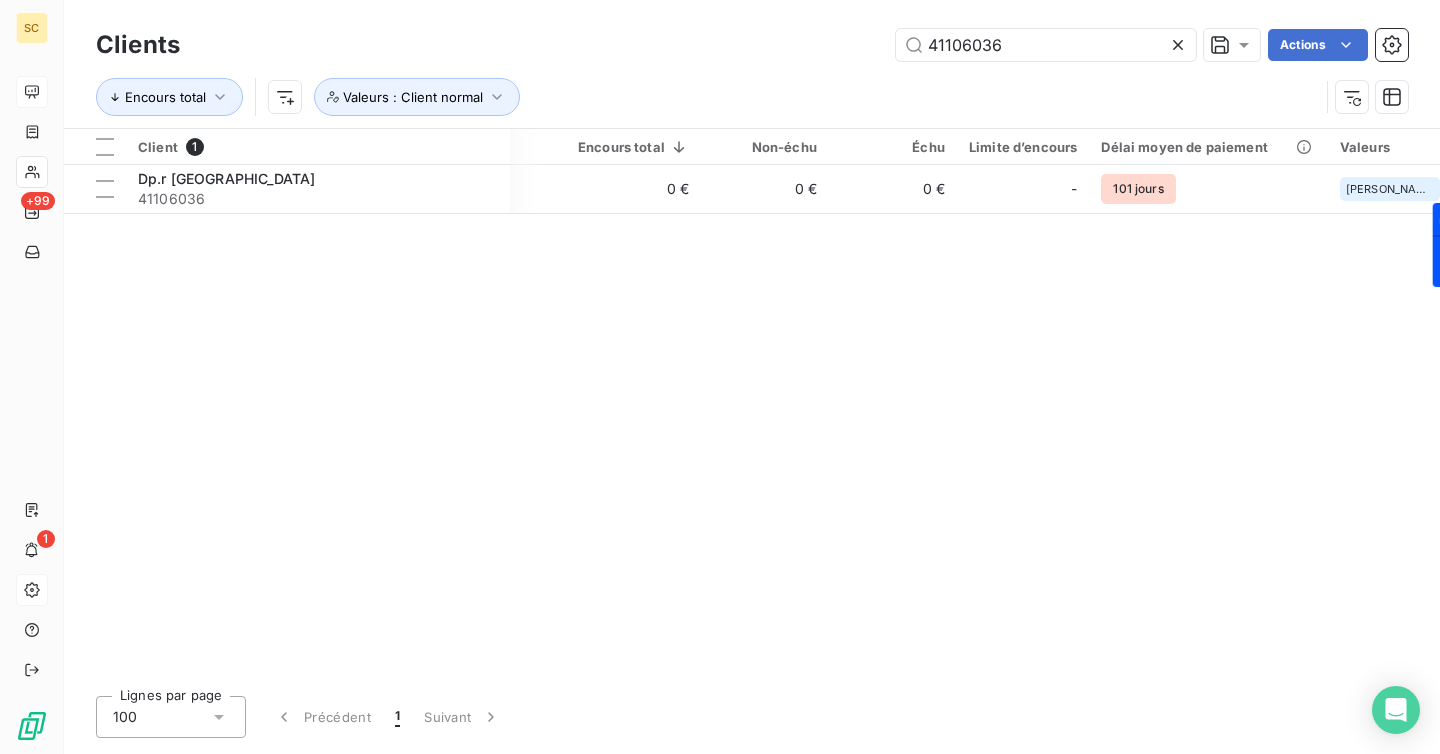click 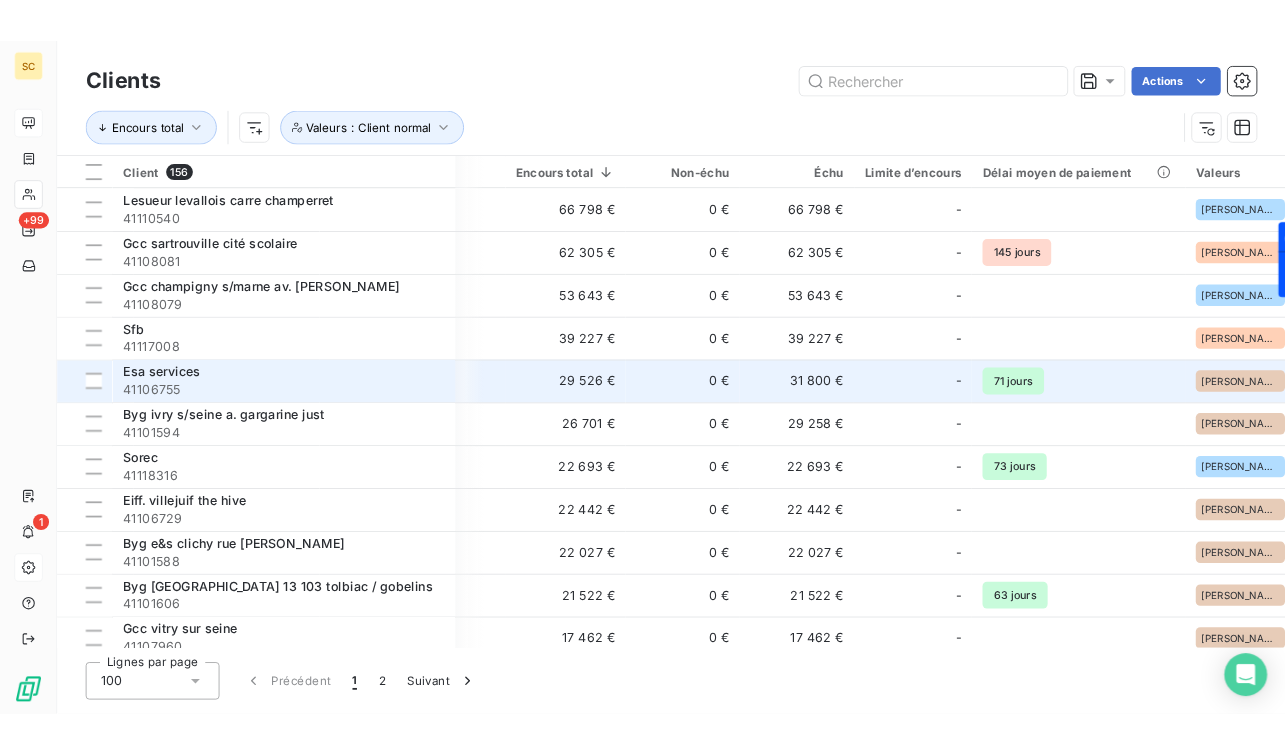 scroll, scrollTop: 0, scrollLeft: 321, axis: horizontal 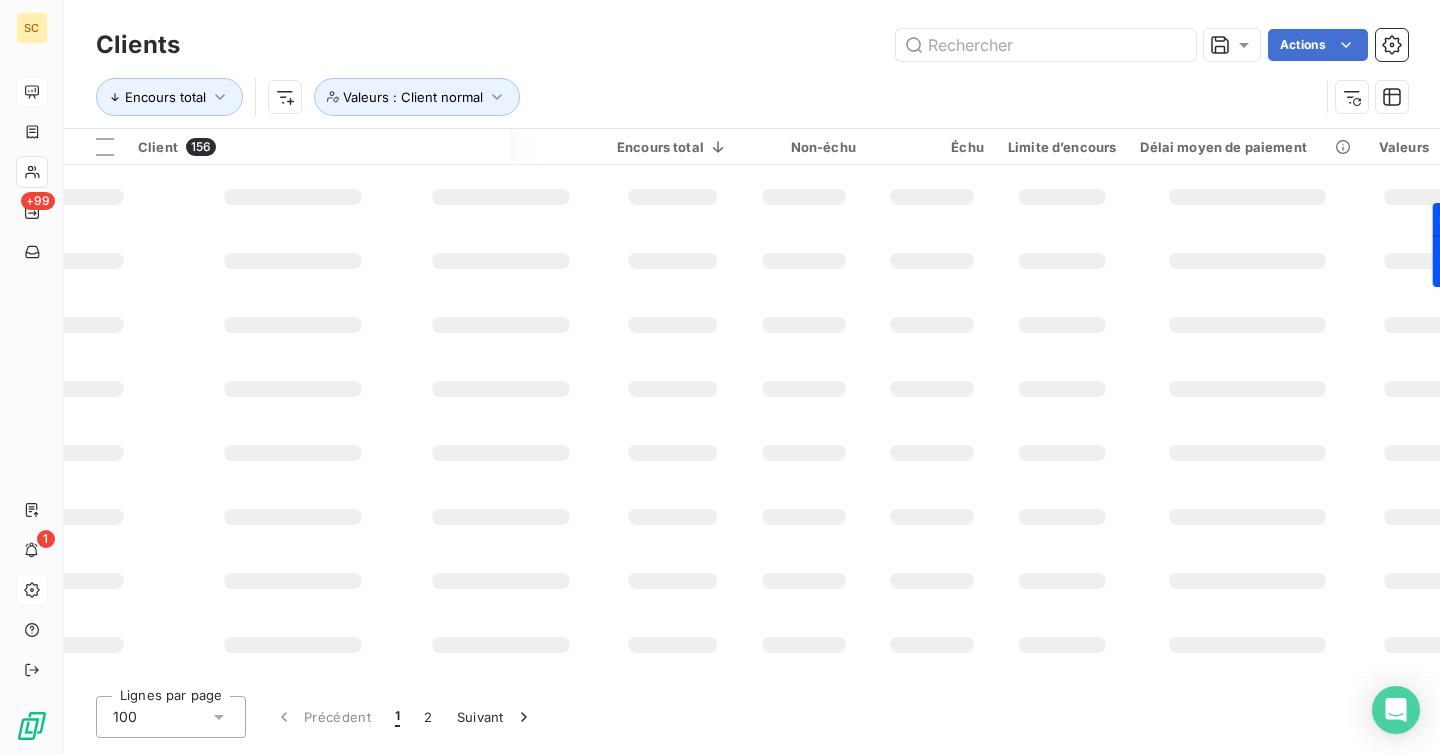 click on "Encours total Valeurs  : Client normal" at bounding box center [707, 97] 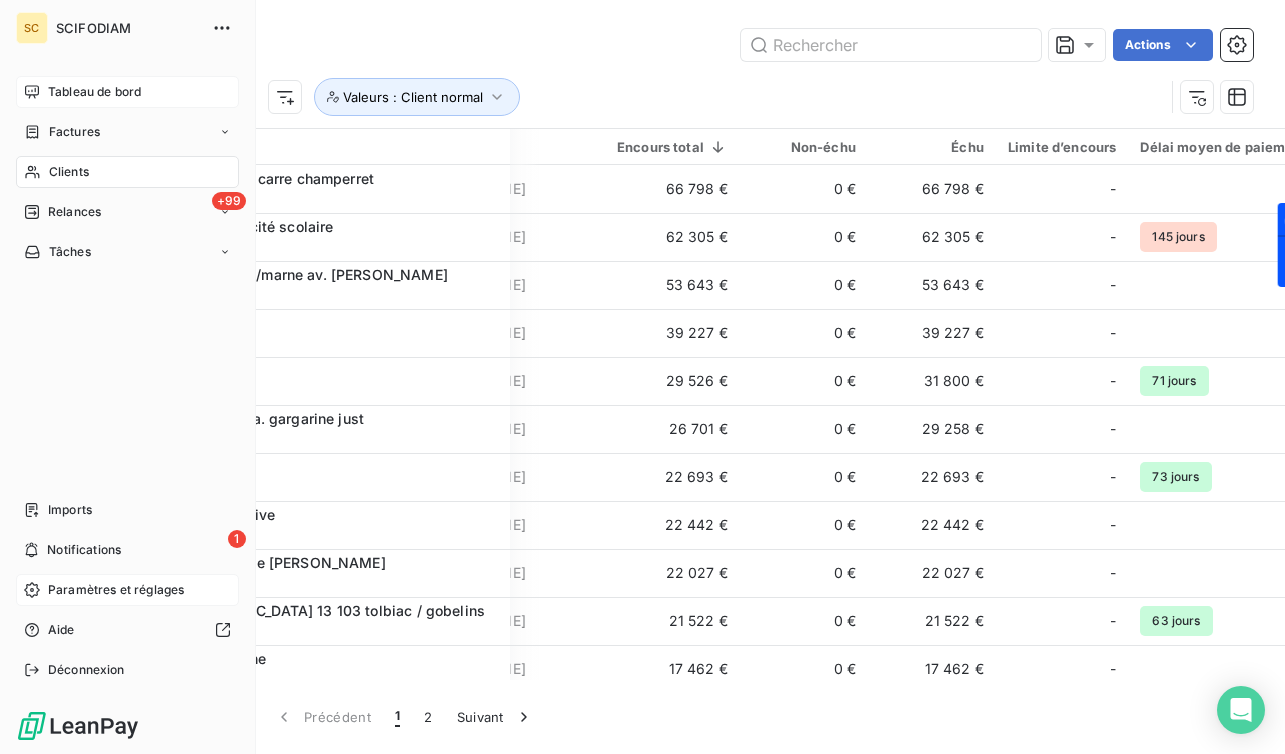 click on "Paramètres et réglages" at bounding box center (116, 590) 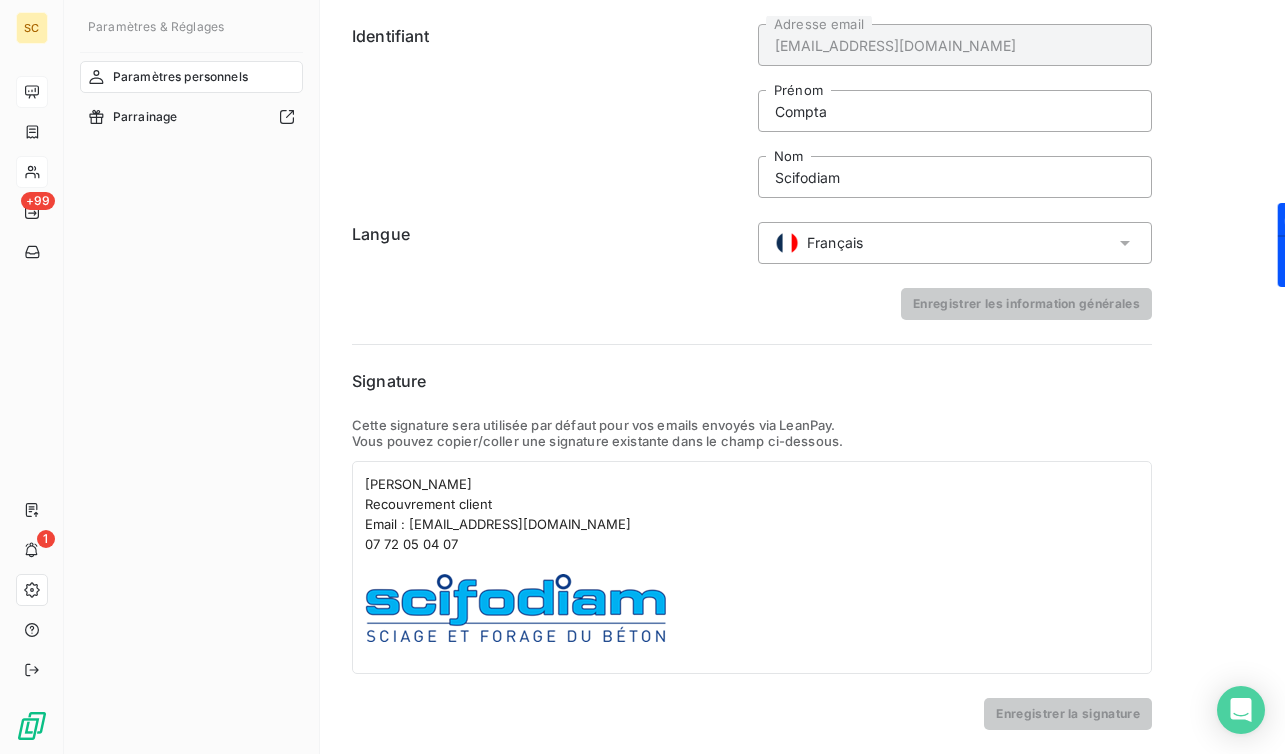 scroll, scrollTop: 0, scrollLeft: 0, axis: both 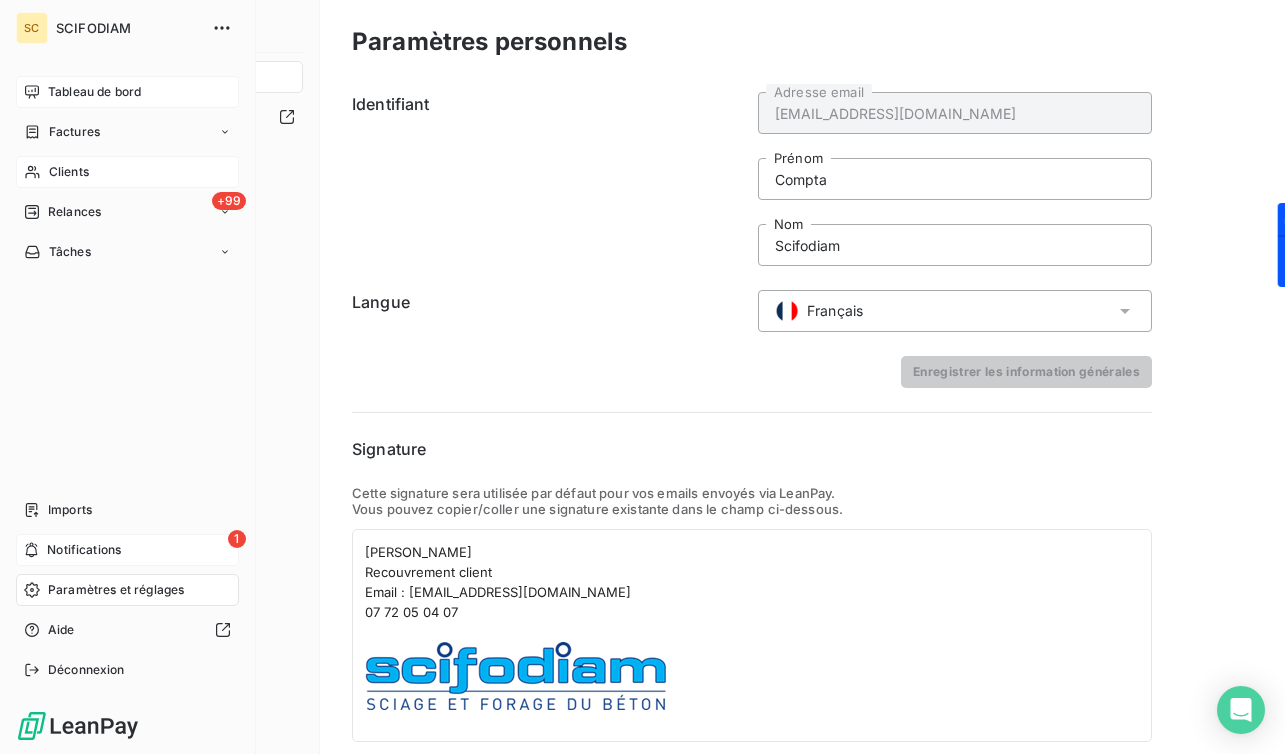 click on "Notifications" at bounding box center [84, 550] 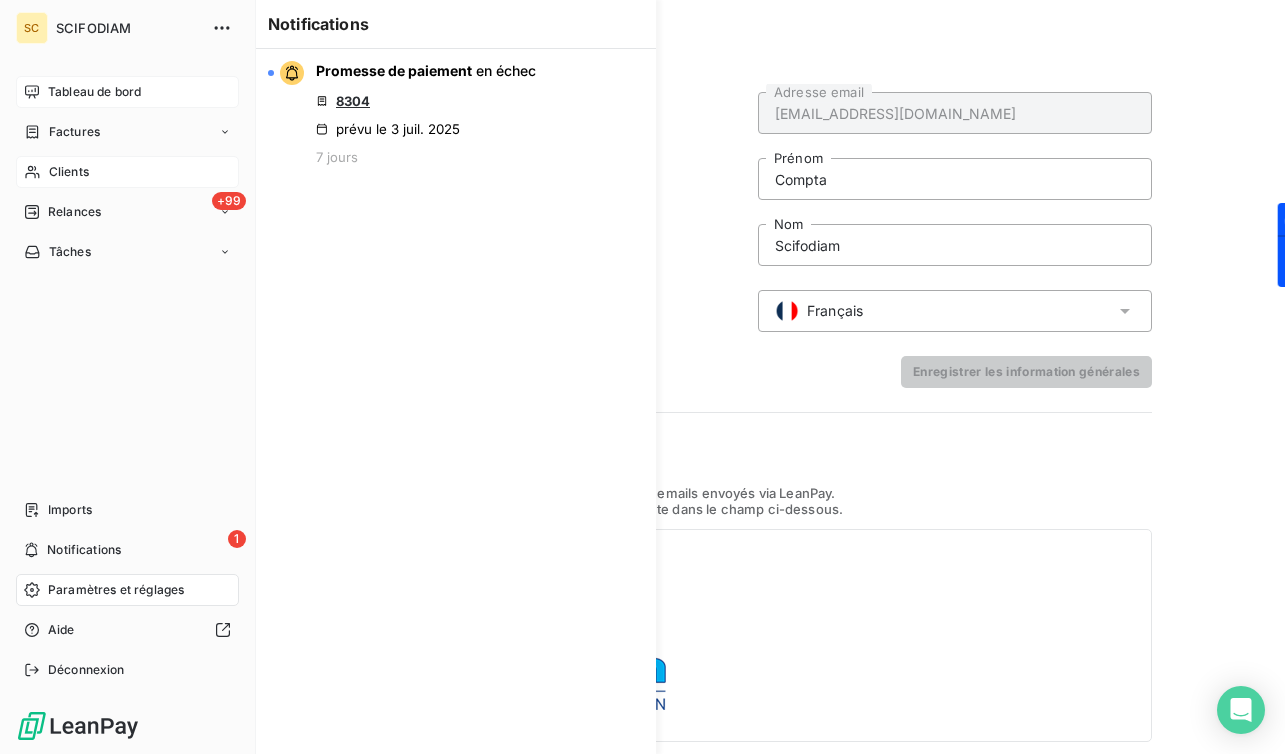 click on "Tableau de bord" at bounding box center [94, 92] 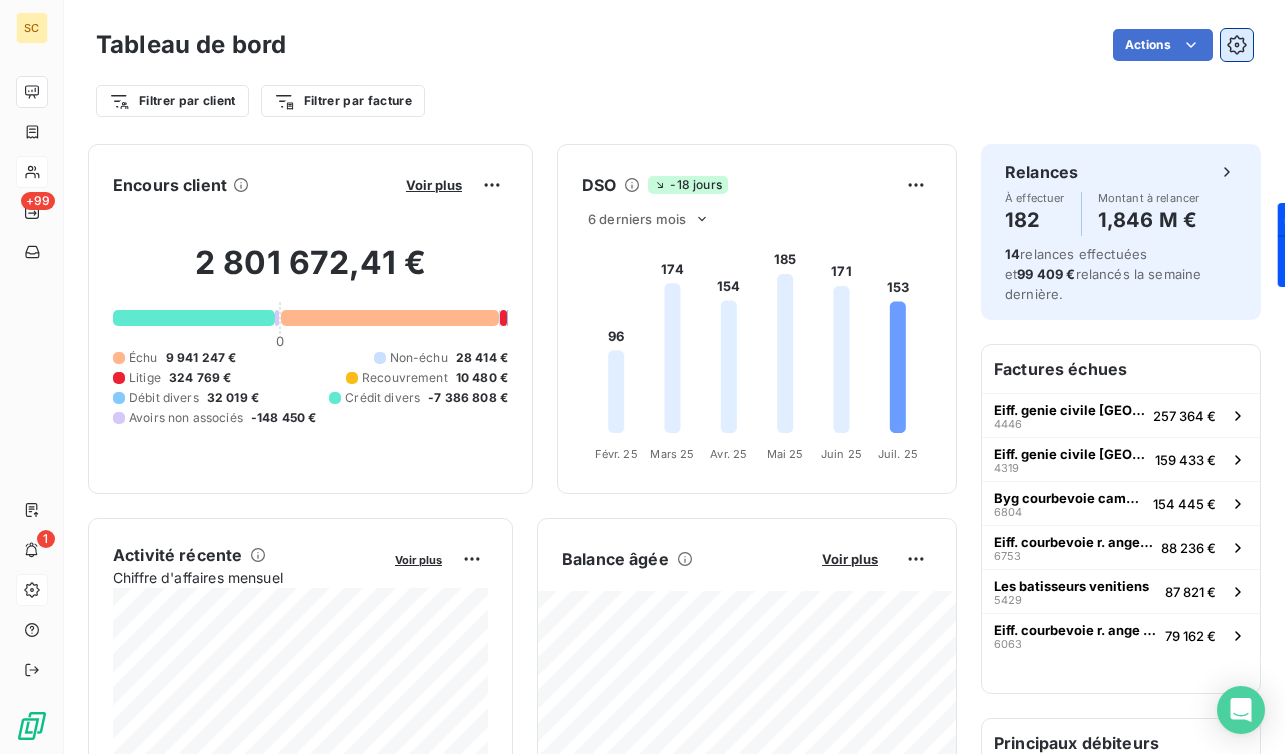 click 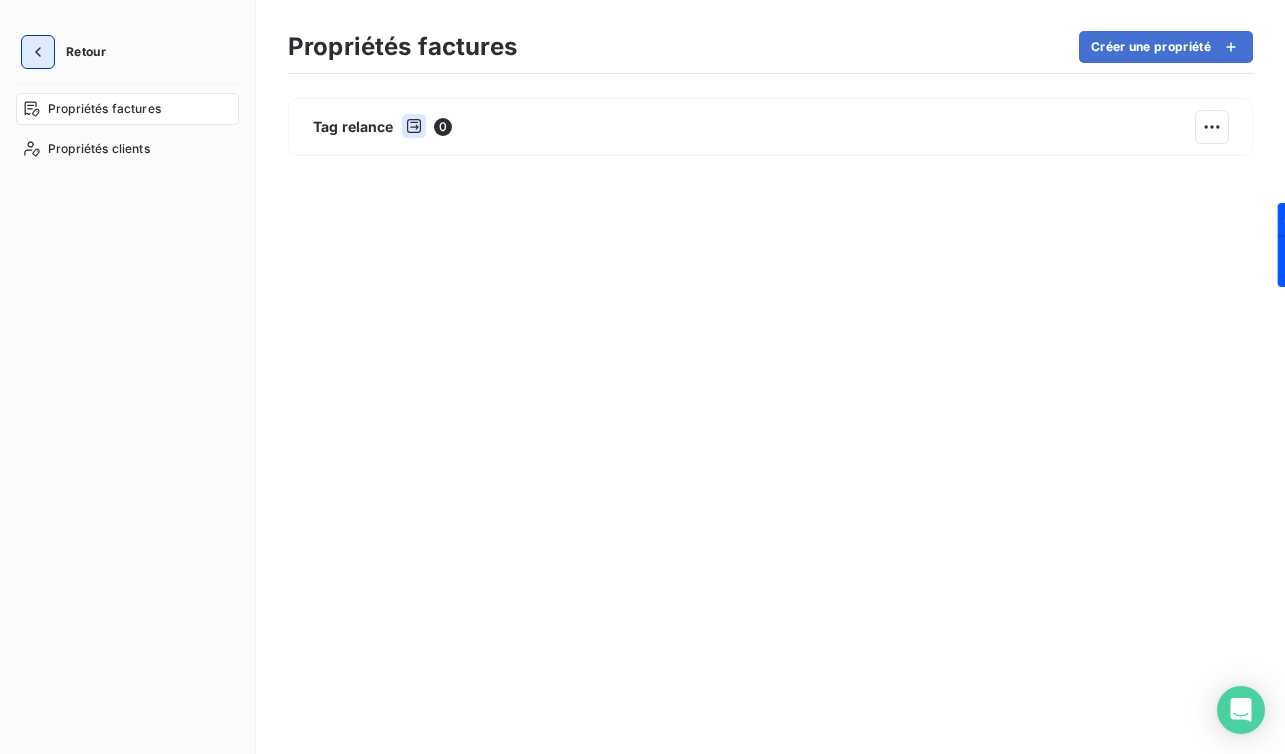 click 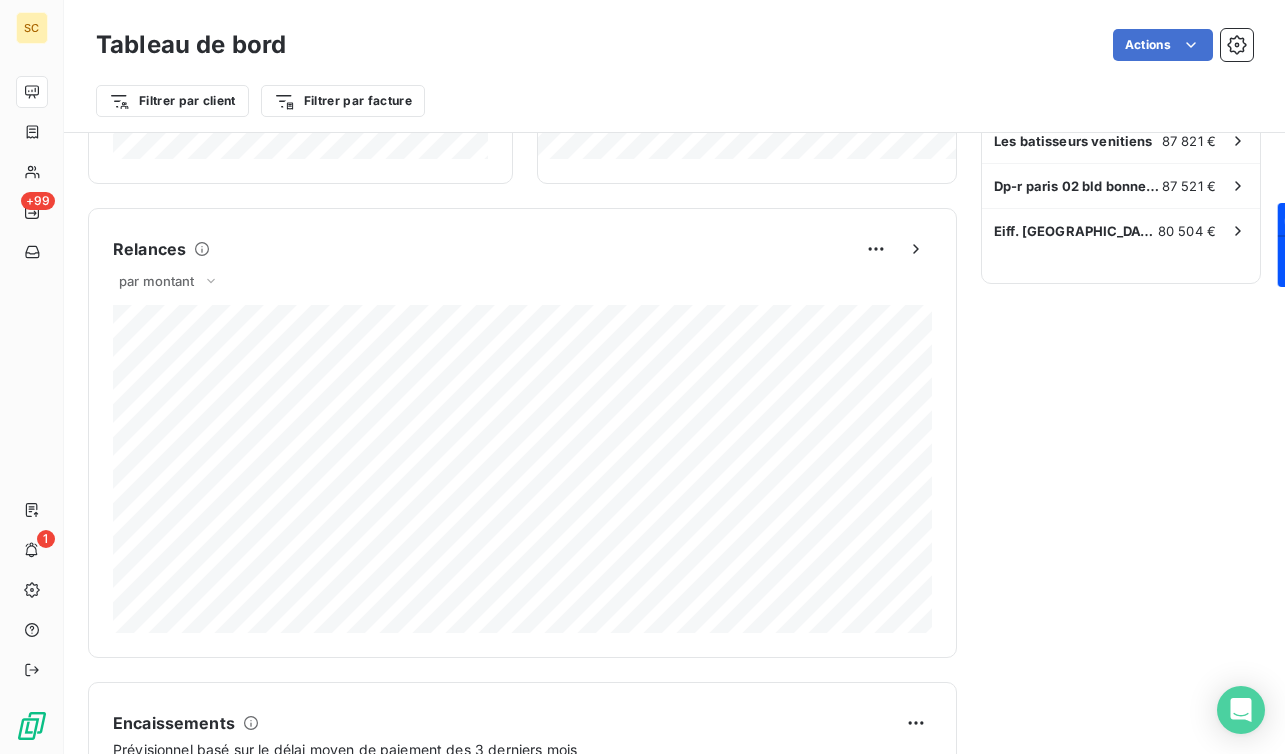 scroll, scrollTop: 0, scrollLeft: 0, axis: both 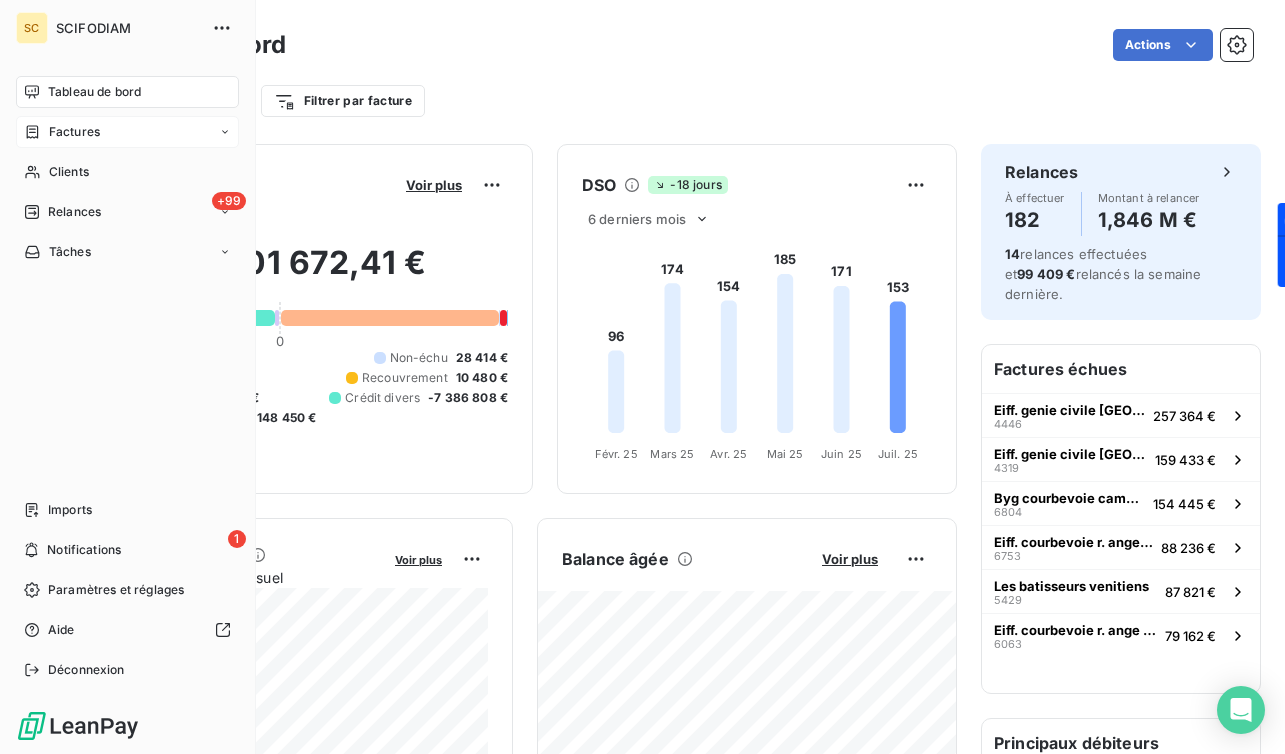 click on "Factures" at bounding box center (74, 132) 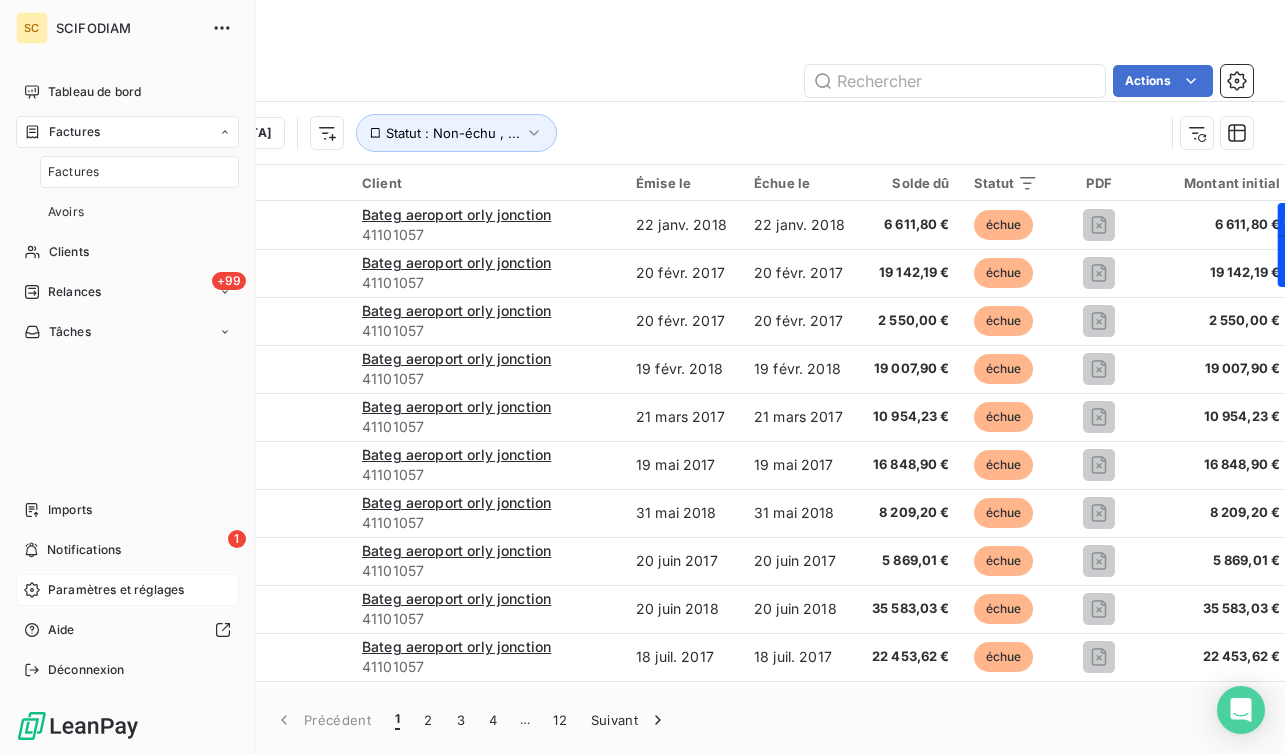 click on "Paramètres et réglages" at bounding box center (116, 590) 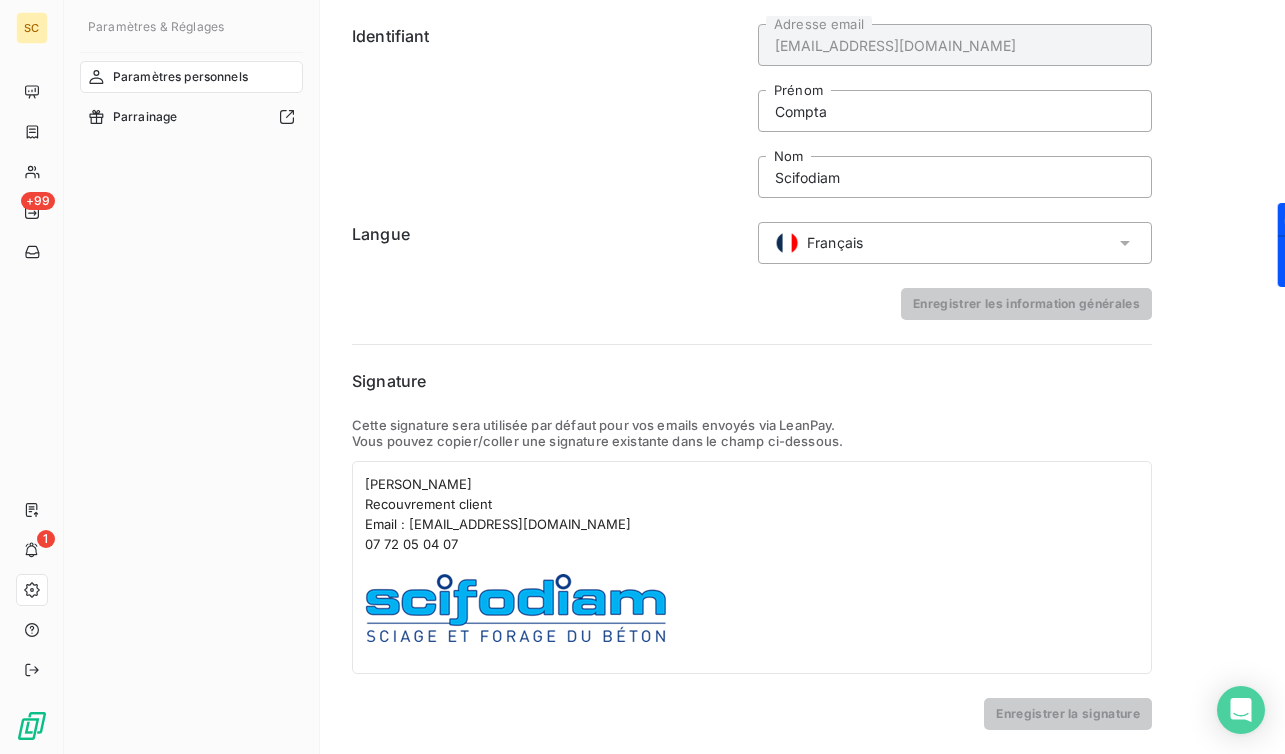 scroll, scrollTop: 0, scrollLeft: 0, axis: both 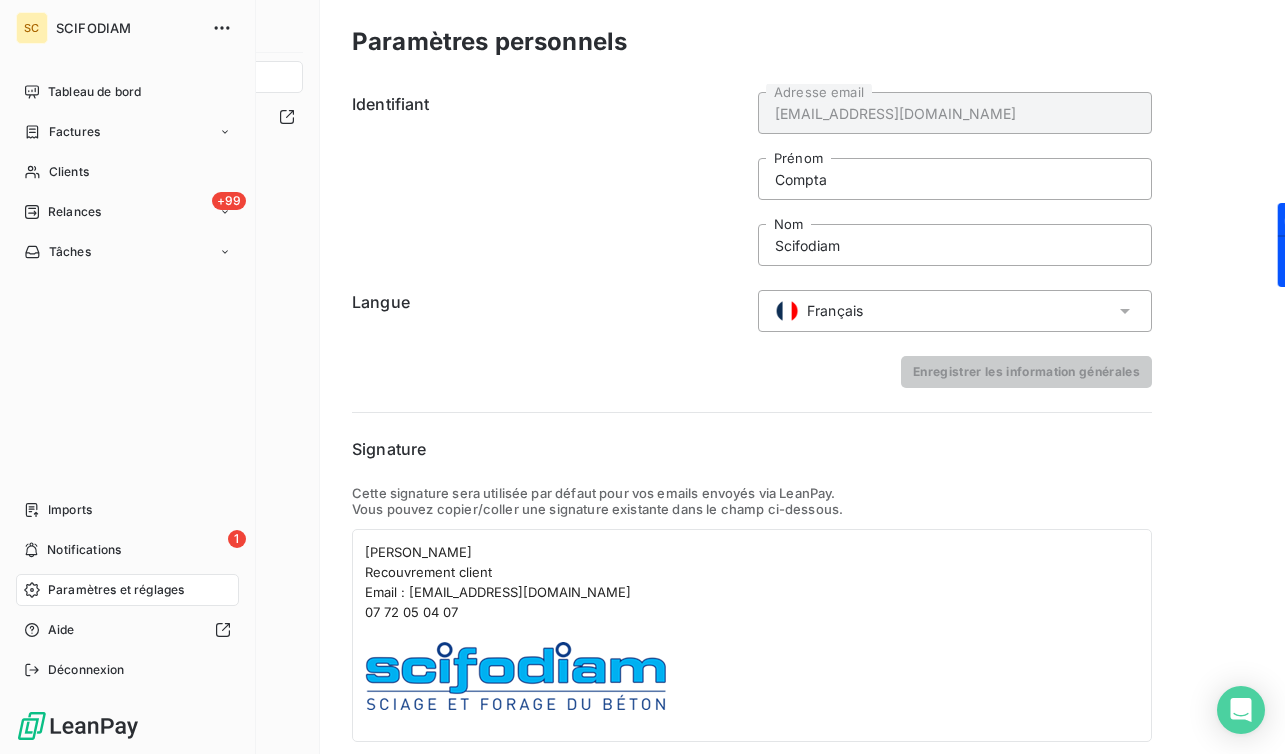 click on "Tableau de bord Factures Clients +99 Relances Tâches" at bounding box center (127, 172) 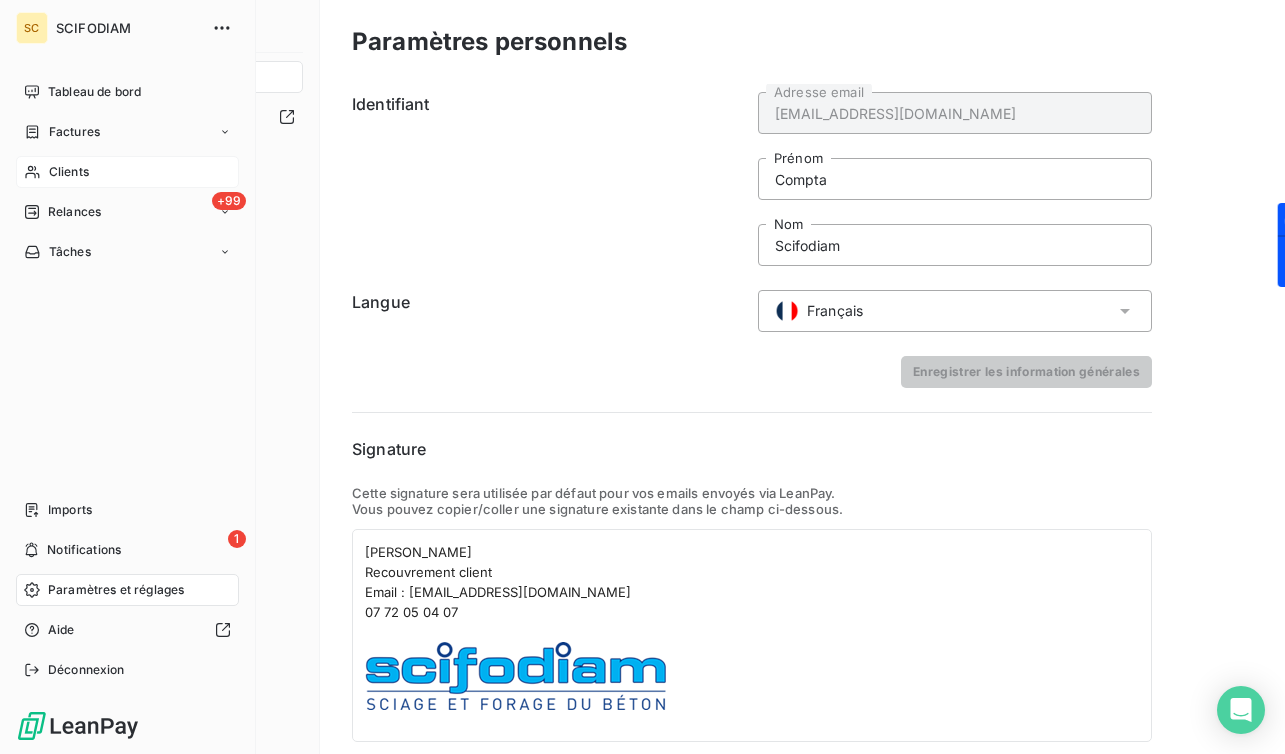 click on "Clients" at bounding box center [69, 172] 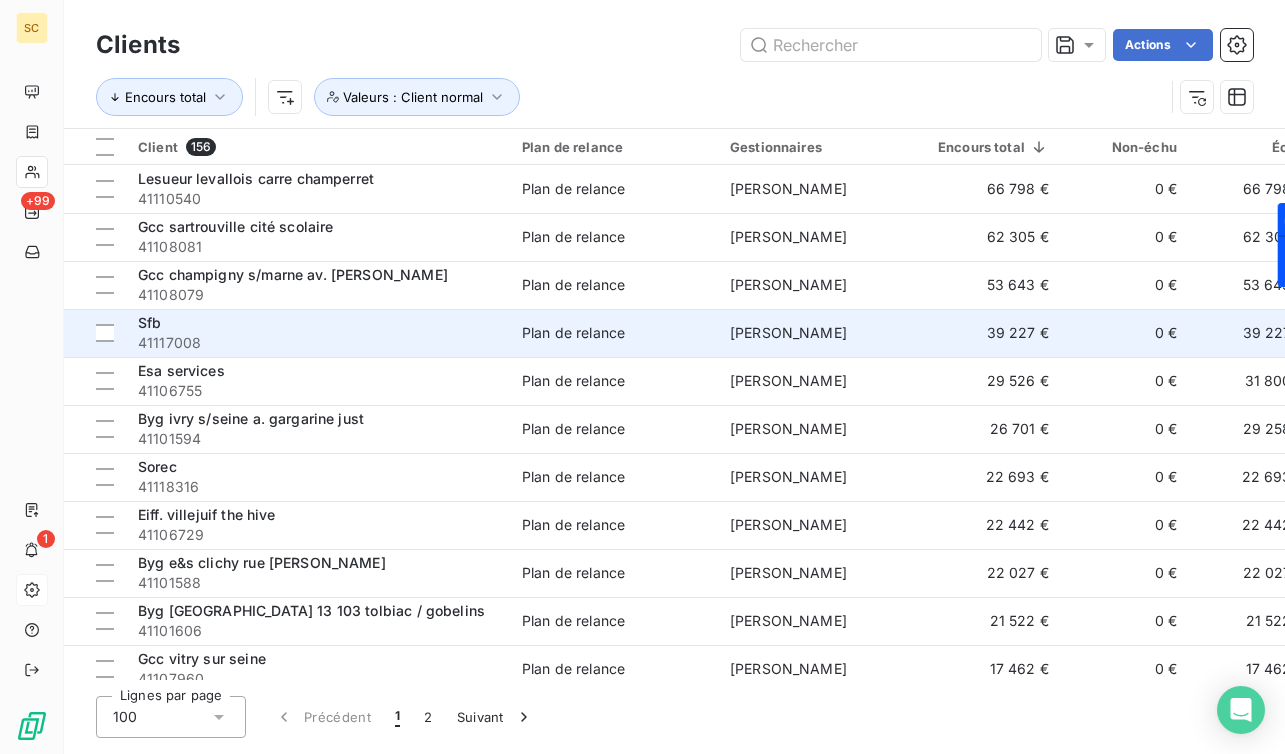 click on "41117008" at bounding box center [318, 343] 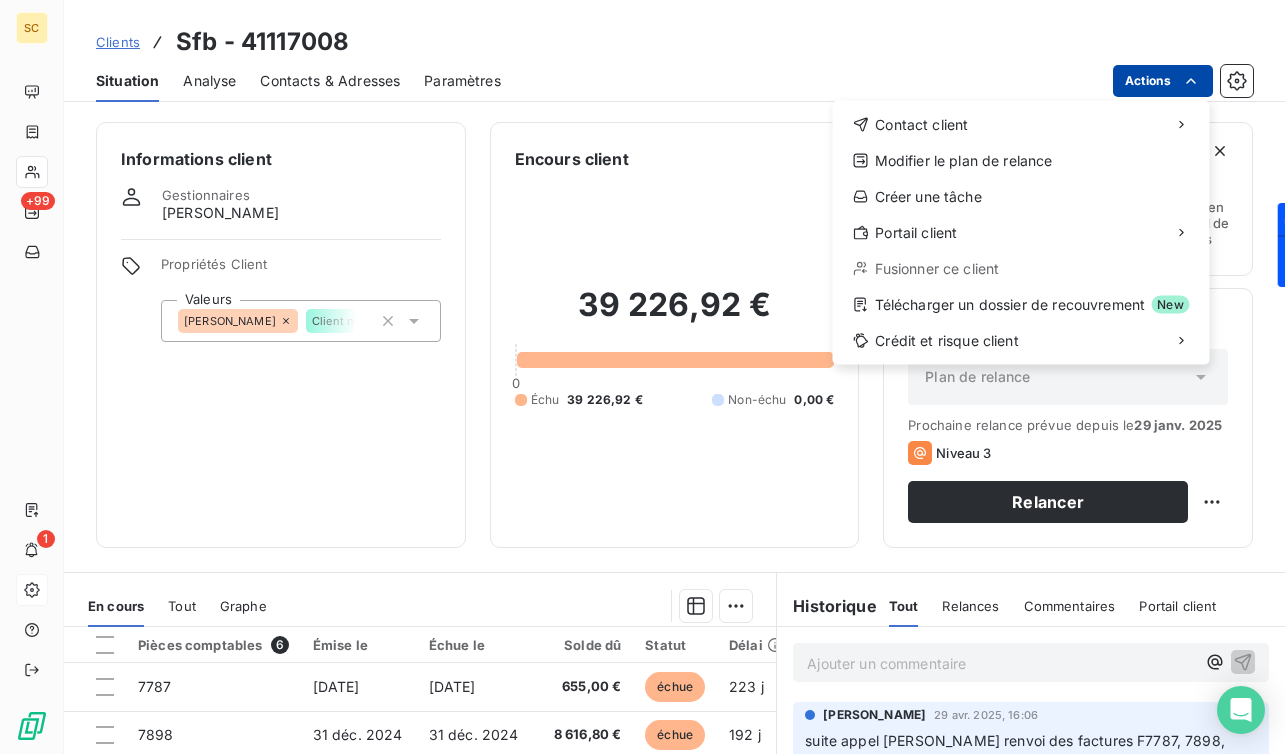 click on "SC +99 1 Clients Sfb - 41117008 Situation Analyse Contacts & Adresses Paramètres Actions Contact client Modifier le plan de relance Créer une tâche Portail client Fusionner ce client Télécharger un dossier de recouvrement New Crédit et risque client Informations client Gestionnaires [PERSON_NAME] Propriétés Client Valeurs [PERSON_NAME] Client normal Encours client   39 226,92 € 0 Échu 39 226,92 € Non-échu 0,00 €     Limite d’encours Ajouter une limite d’encours autorisé Gestion du risque Surveiller ce client en intégrant votre outil de gestion des risques client. Relance Plan de relance Plan de relance Prochaine relance prévue depuis le  [DATE] Niveau 3 Relancer En cours Tout Graphe Pièces comptables 6 Émise le Échue le Solde dû Statut Délai   Retard   Tag relance   7787 [DATE] [DATE] 655,00 € échue 223 j +223 j 7898 [DATE] [DATE] 8 616,80 € échue 192 j +192 j 8089 [DATE] [DATE] 8 895,68 € échue 133 j 25" at bounding box center [642, 377] 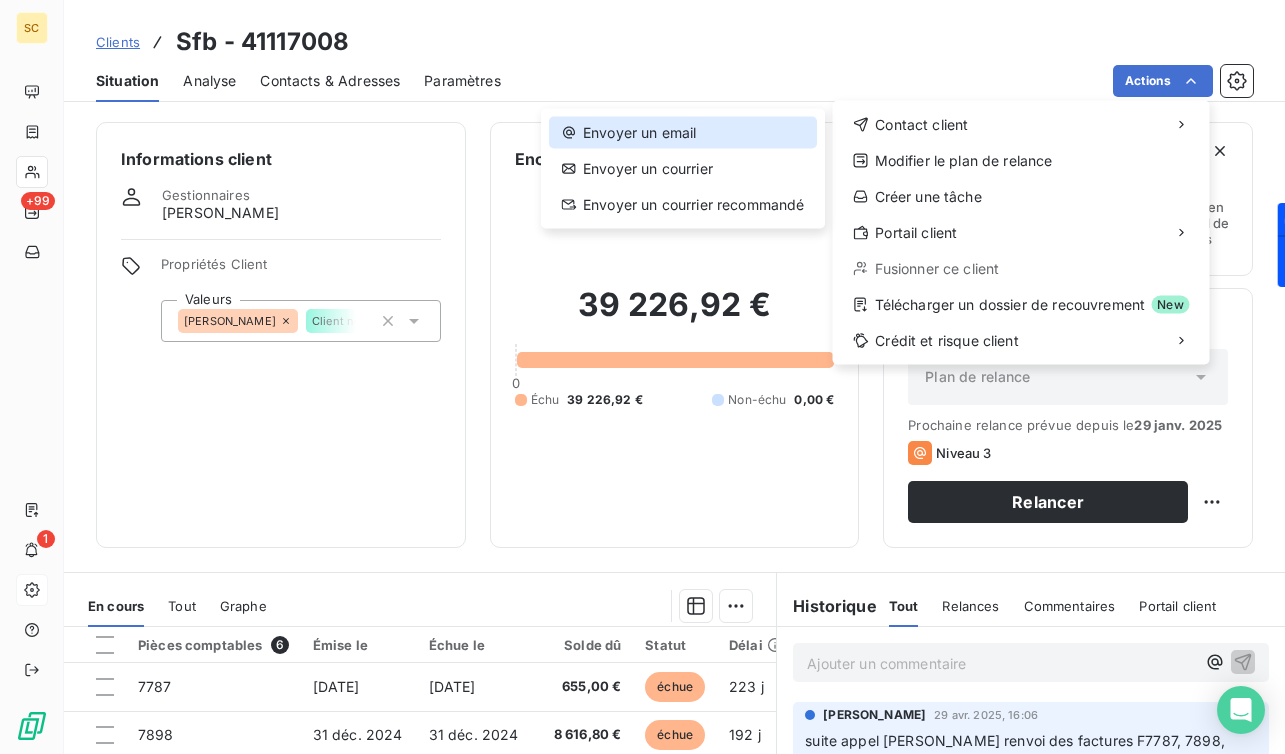 click on "Envoyer un email" at bounding box center (683, 133) 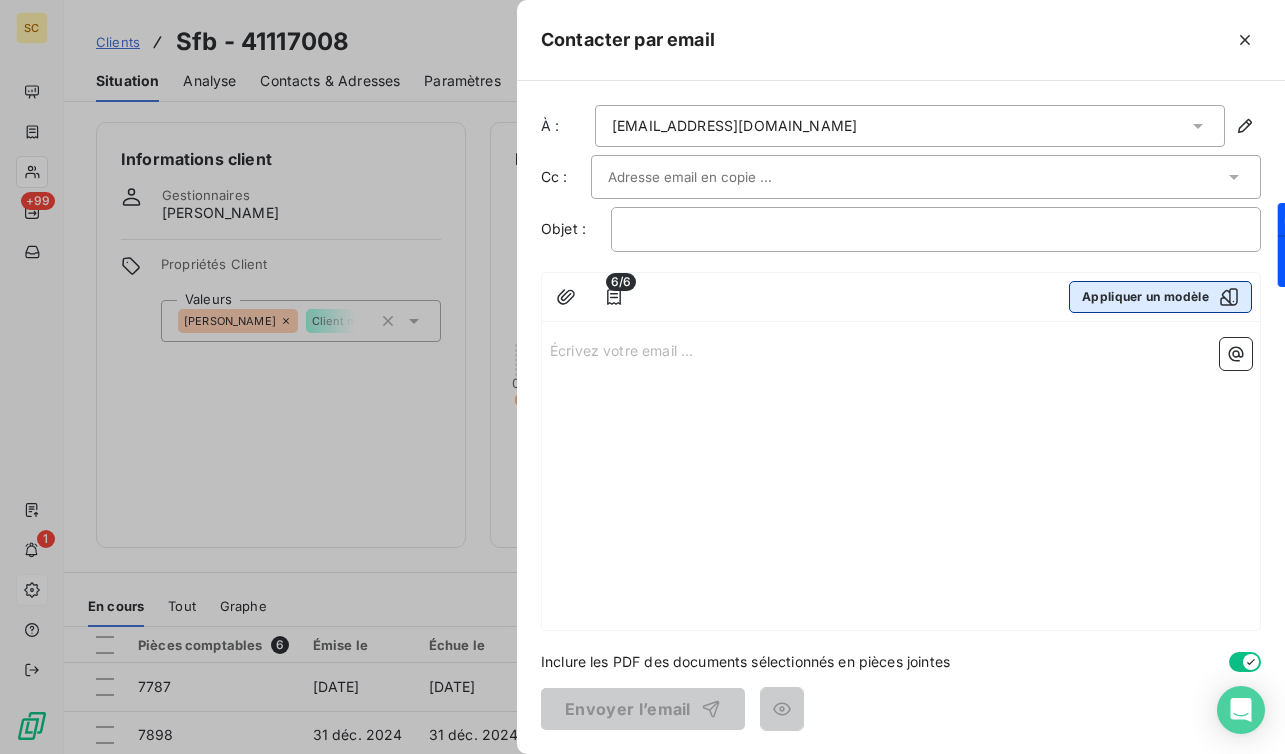 click on "Appliquer un modèle" at bounding box center (1160, 297) 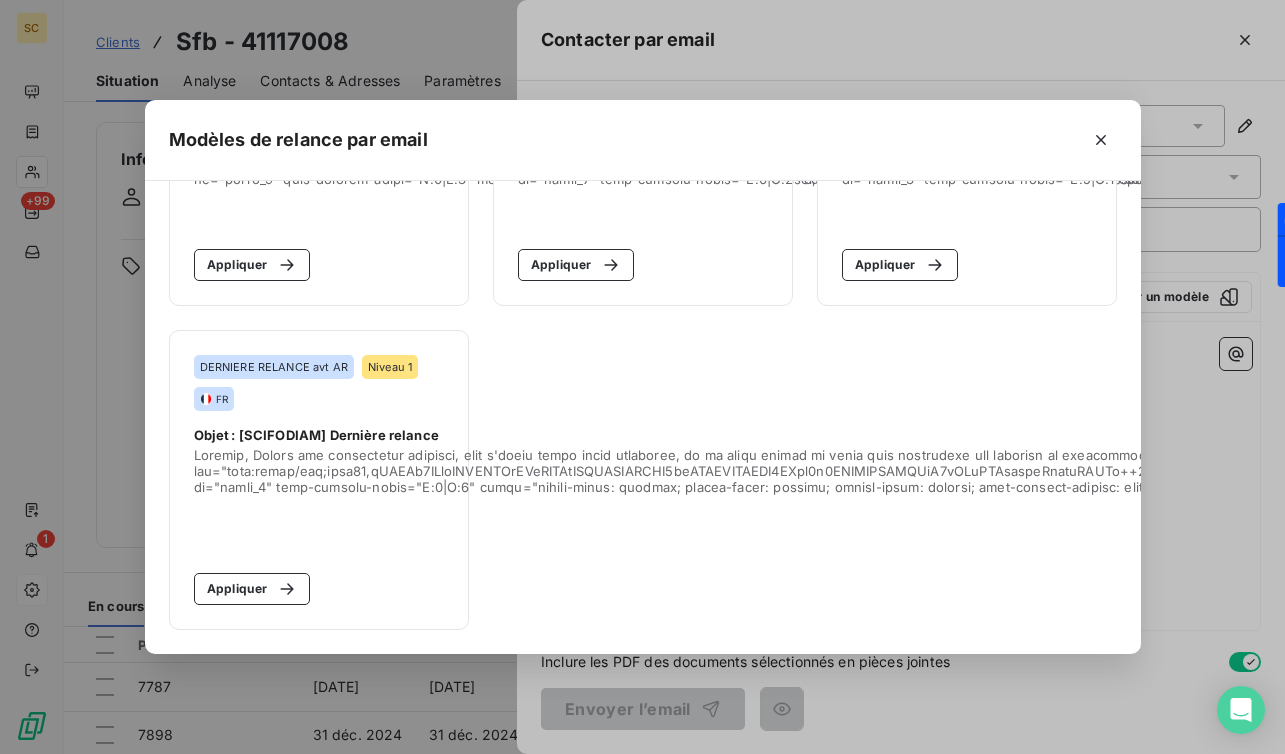 scroll, scrollTop: 0, scrollLeft: 0, axis: both 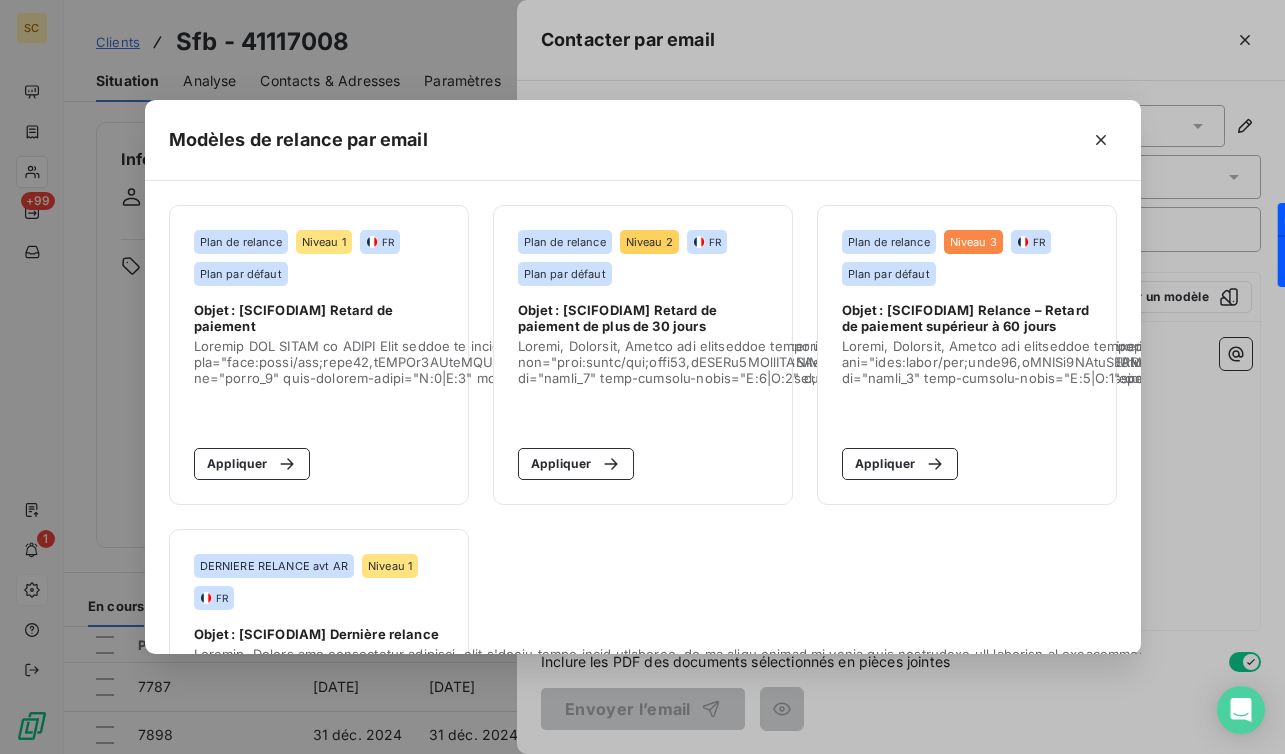 click on "Modèles de relance par email Plan de relance Niveau 1 FR Plan par défaut Objet :   [SCIFODIAM] Retard de paiement Appliquer Plan de relance Niveau 2 FR Plan par défaut Objet :   [SCIFODIAM]  Retard de paiement de plus de 30 jours Appliquer Plan de relance Niveau 3 FR Plan par défaut Objet :   [SCIFODIAM] Relance – Retard de paiement supérieur à 60 jours Appliquer DERNIERE RELANCE avt AR Niveau 1 FR Objet :   [SCIFODIAM] Dernière relance Appliquer" at bounding box center [642, 377] 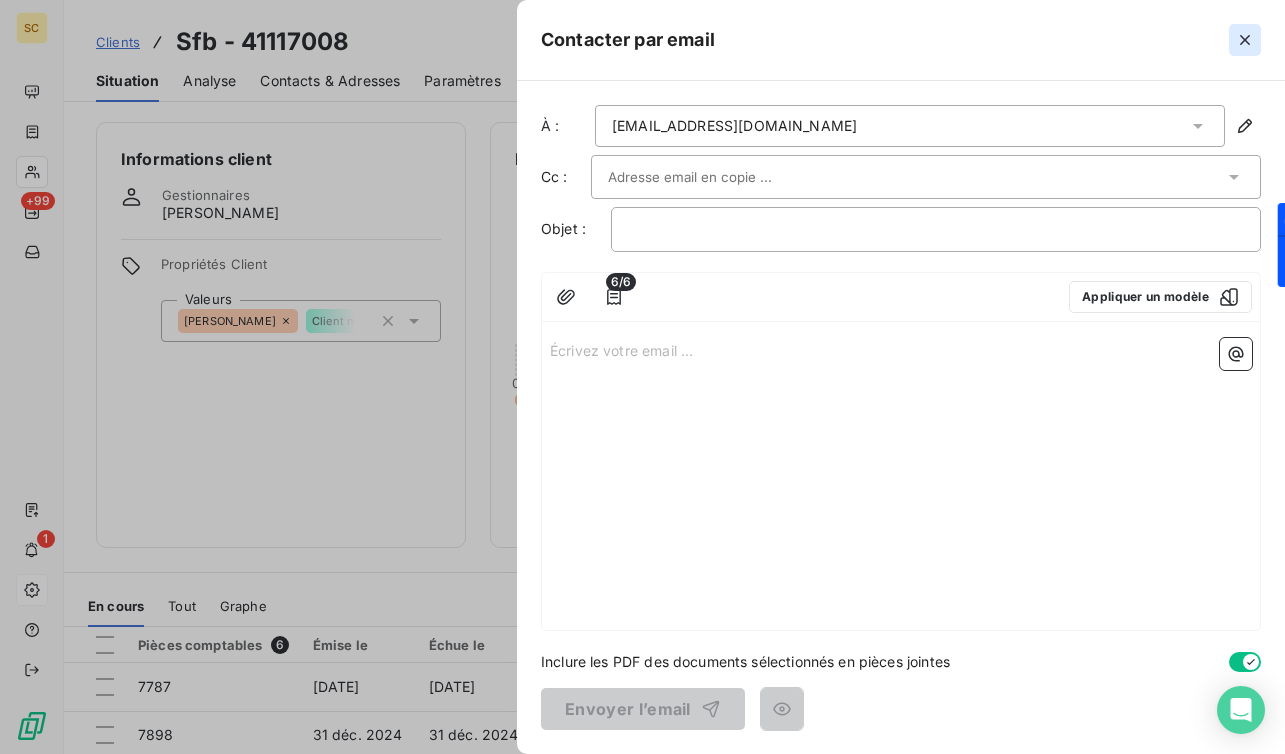 click 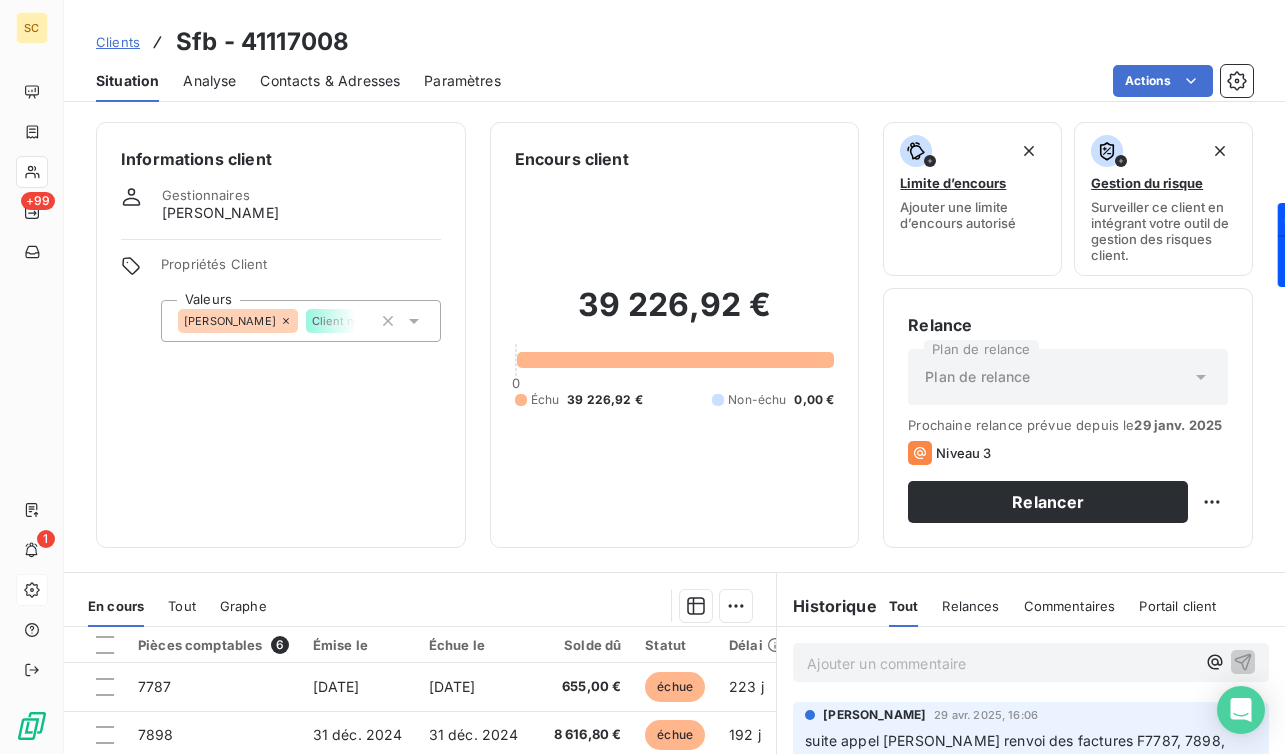 click on "Paramètres" at bounding box center (462, 81) 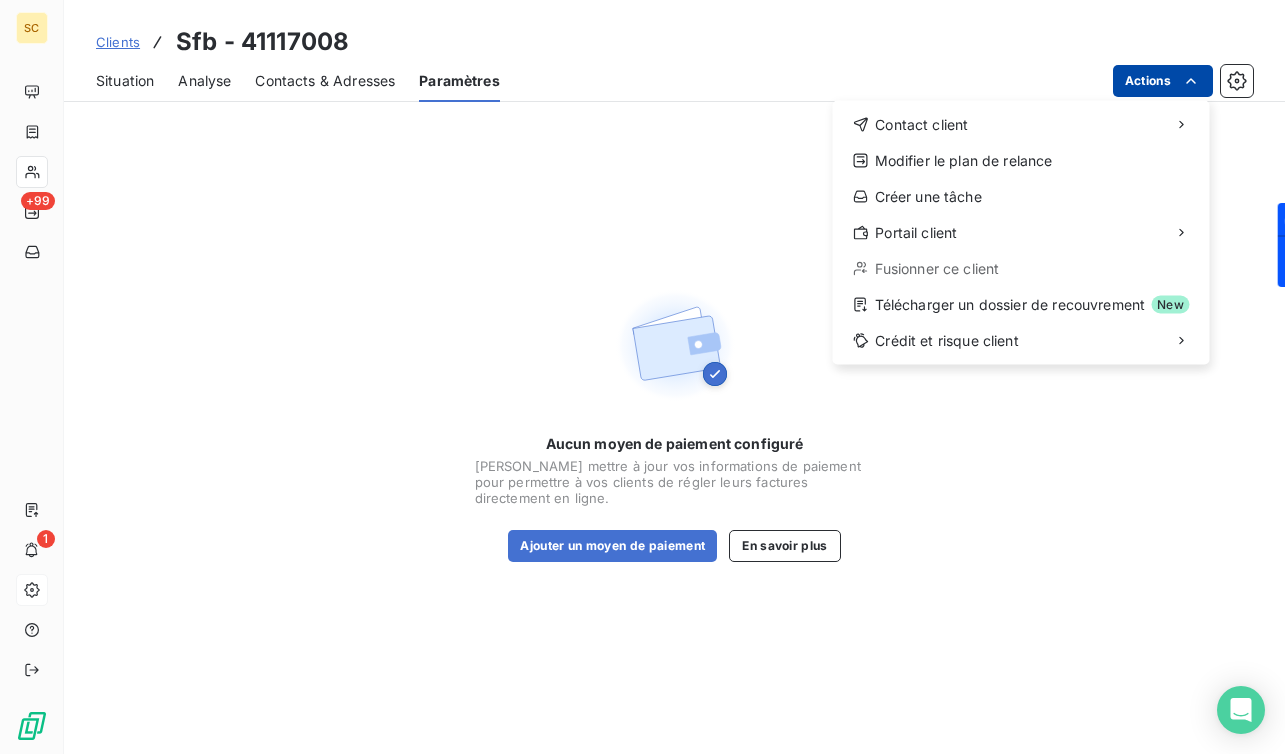 click on "SC +99 1 Clients Sfb - 41117008 Situation Analyse Contacts & Adresses Paramètres Actions Contact client Modifier le plan de relance Créer une tâche Portail client Fusionner ce client Télécharger un dossier de recouvrement New Crédit et risque client Aucun moyen de paiement configuré [PERSON_NAME] mettre à jour vos informations de paiement pour permettre à vos clients de régler leurs factures directement en ligne. Ajouter un moyen de paiement En savoir plus" at bounding box center (642, 377) 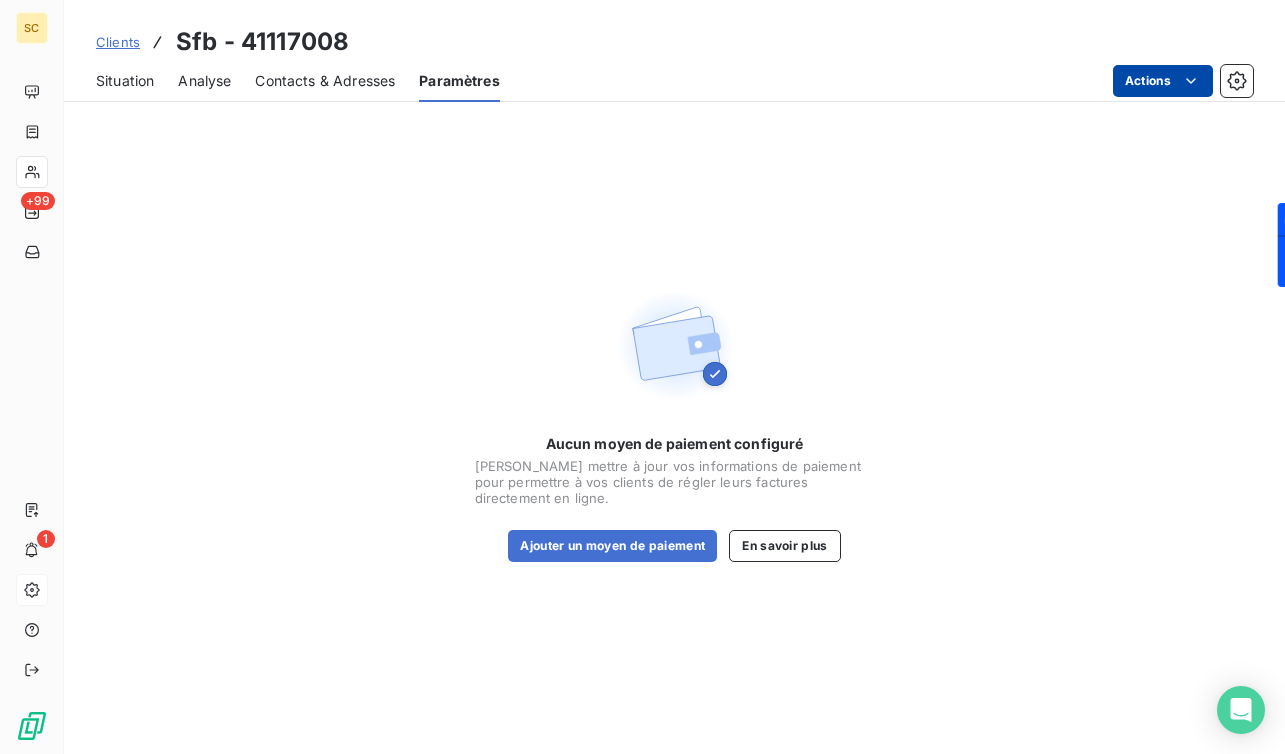 click on "SC +99 1 Clients Sfb - 41117008 Situation Analyse Contacts & Adresses Paramètres Actions Aucun moyen de paiement configuré Veuillez mettre à jour vos informations de paiement pour permettre à vos clients de régler leurs factures directement en ligne. Ajouter un moyen de paiement En savoir plus" at bounding box center (642, 377) 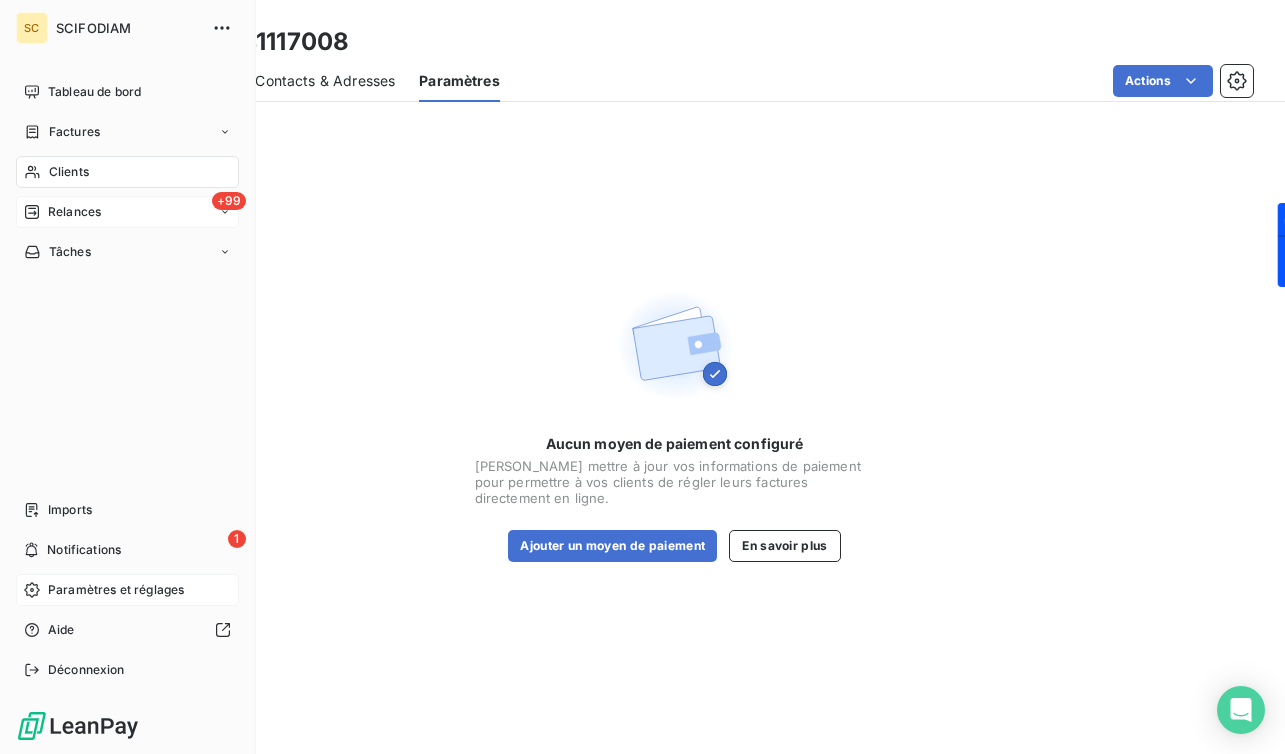 click on "Relances" at bounding box center [74, 212] 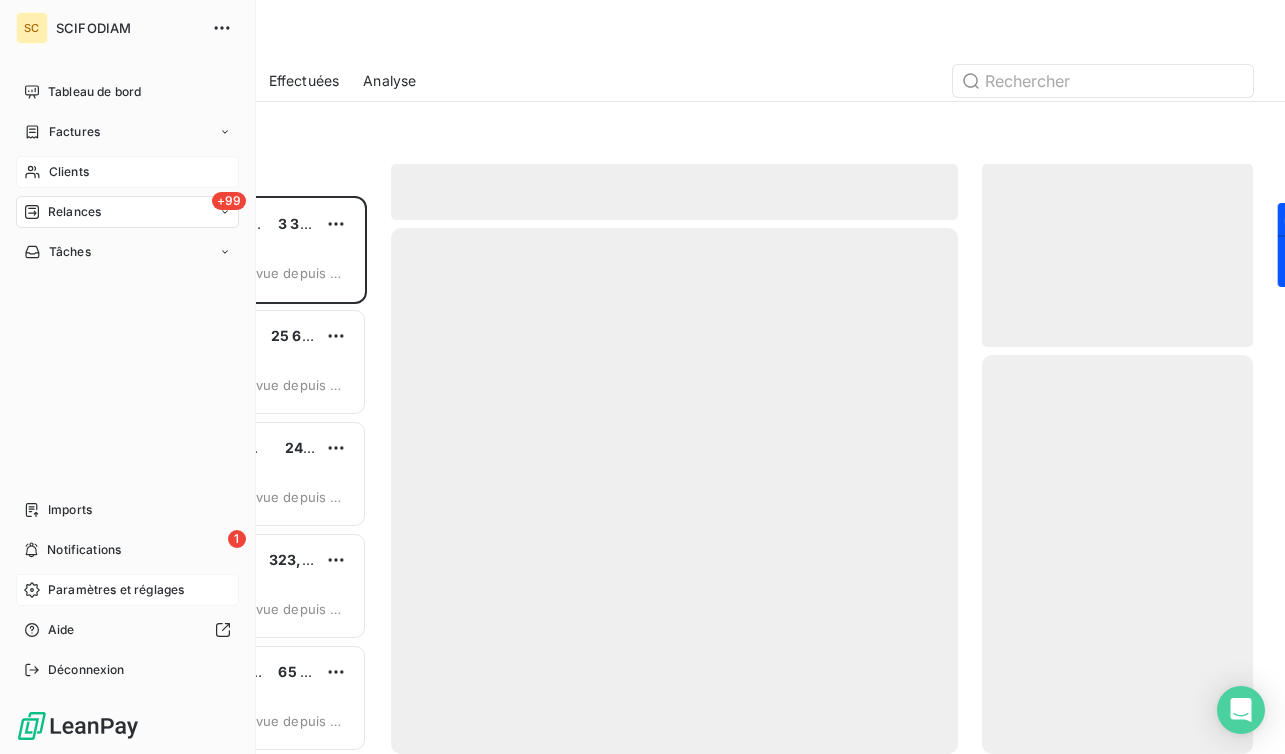 scroll, scrollTop: 1, scrollLeft: 0, axis: vertical 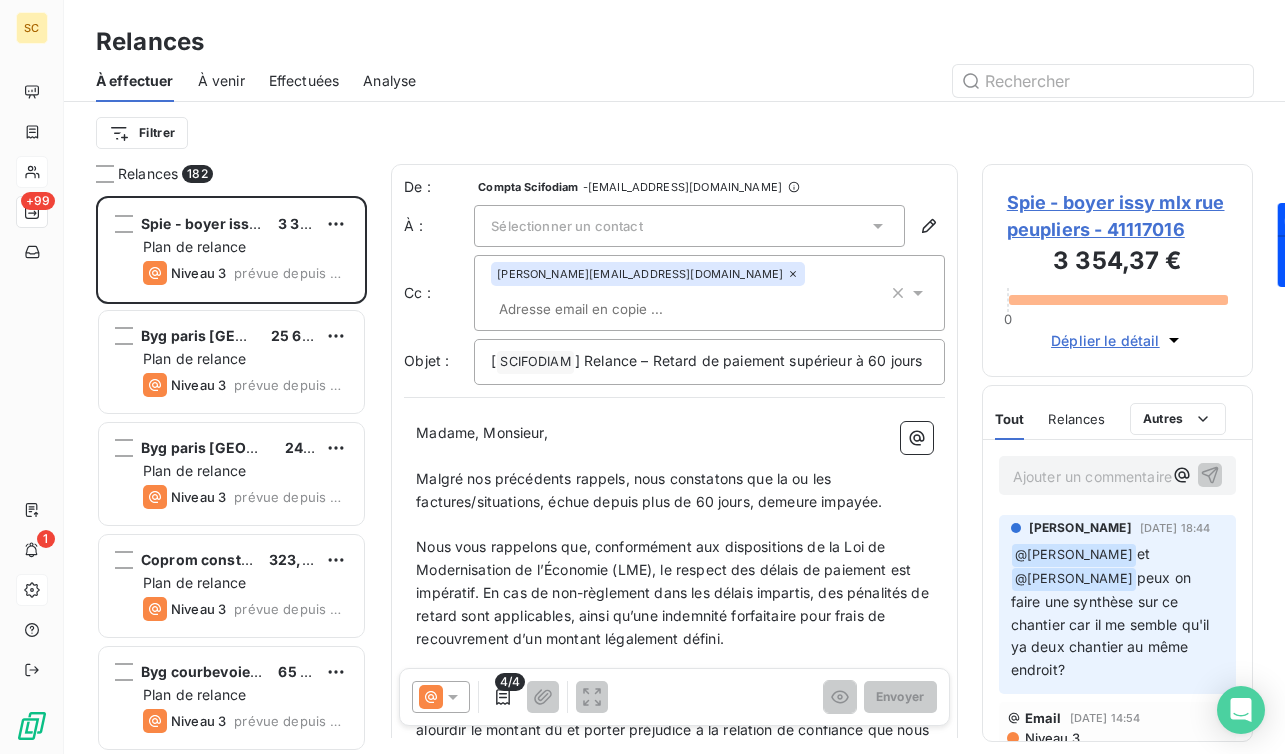 click on "À venir" at bounding box center (221, 81) 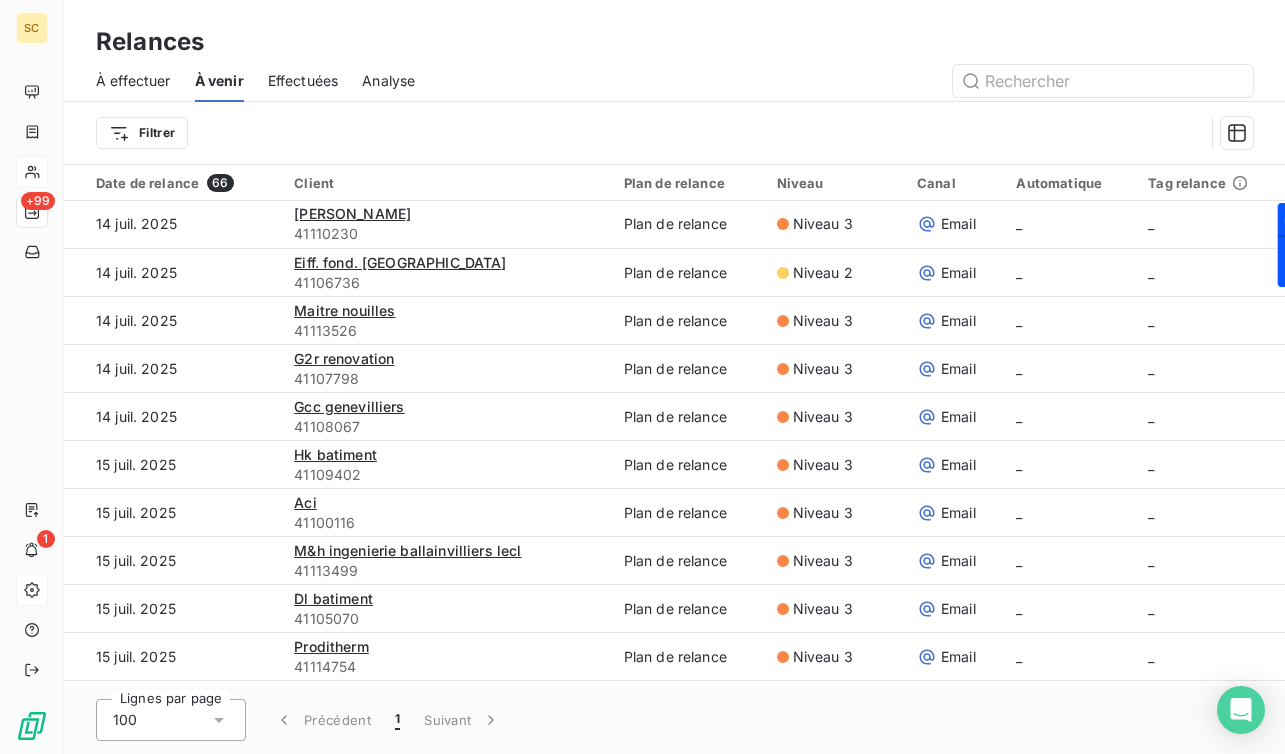 click on "Effectuées" at bounding box center [303, 81] 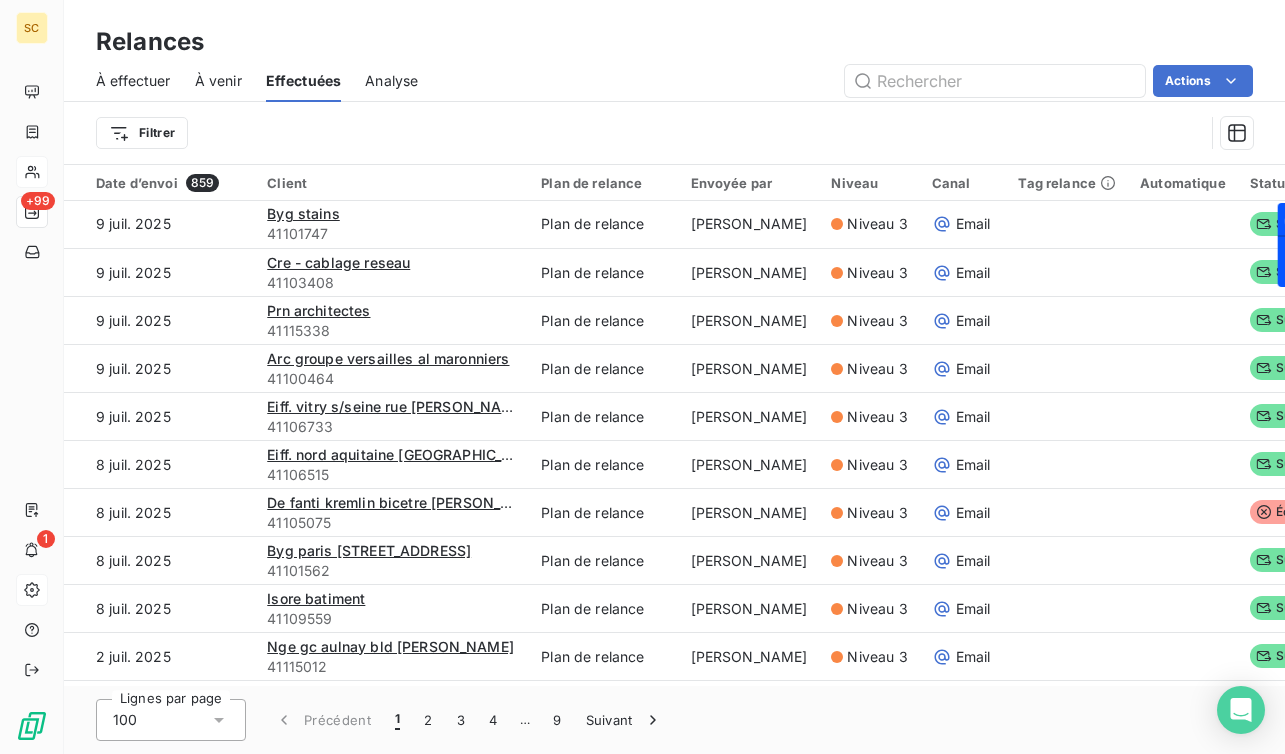click on "Analyse" at bounding box center [391, 81] 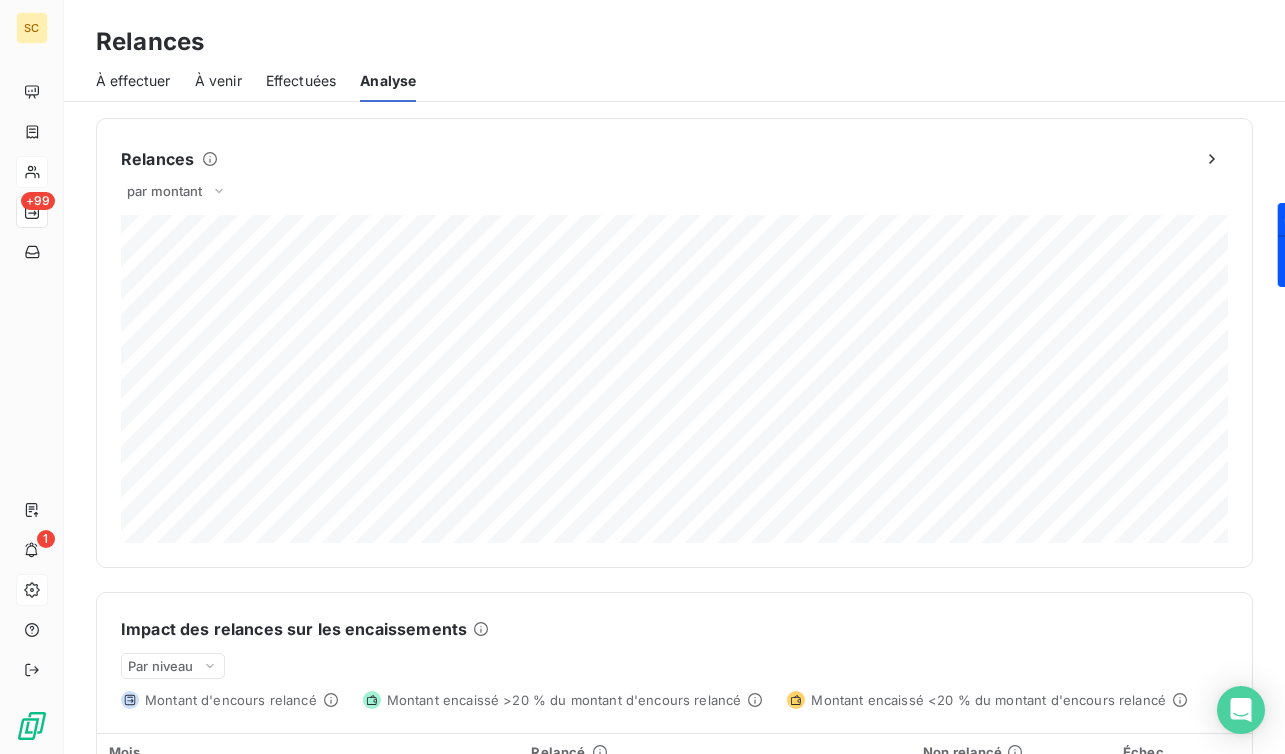 click on "À effectuer" at bounding box center [133, 81] 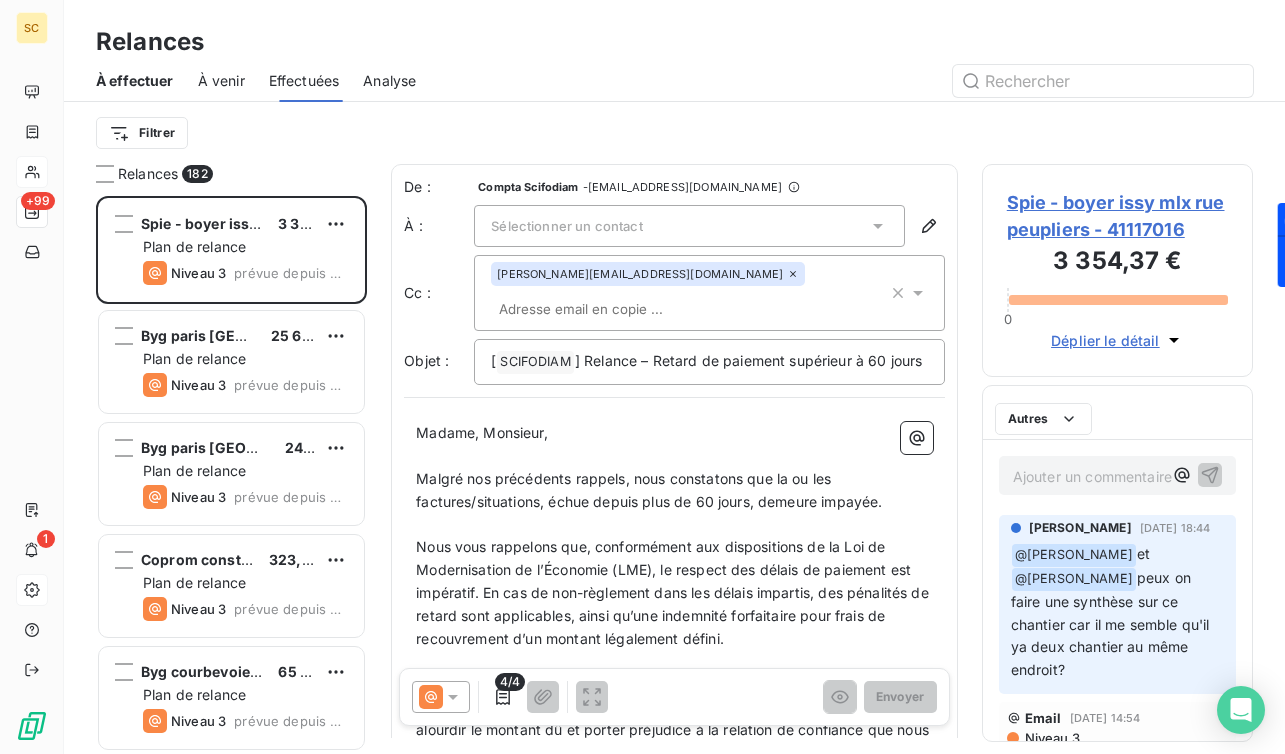scroll, scrollTop: 1, scrollLeft: 0, axis: vertical 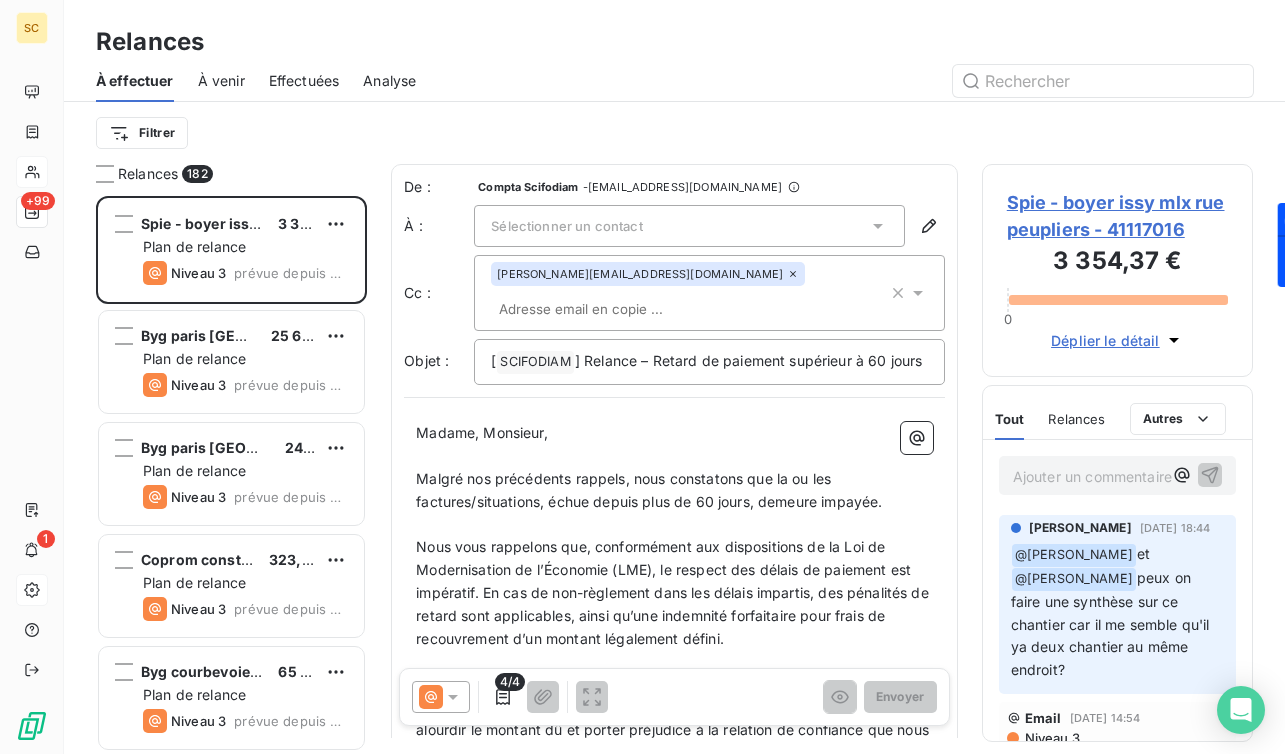 click on "À venir" at bounding box center [221, 81] 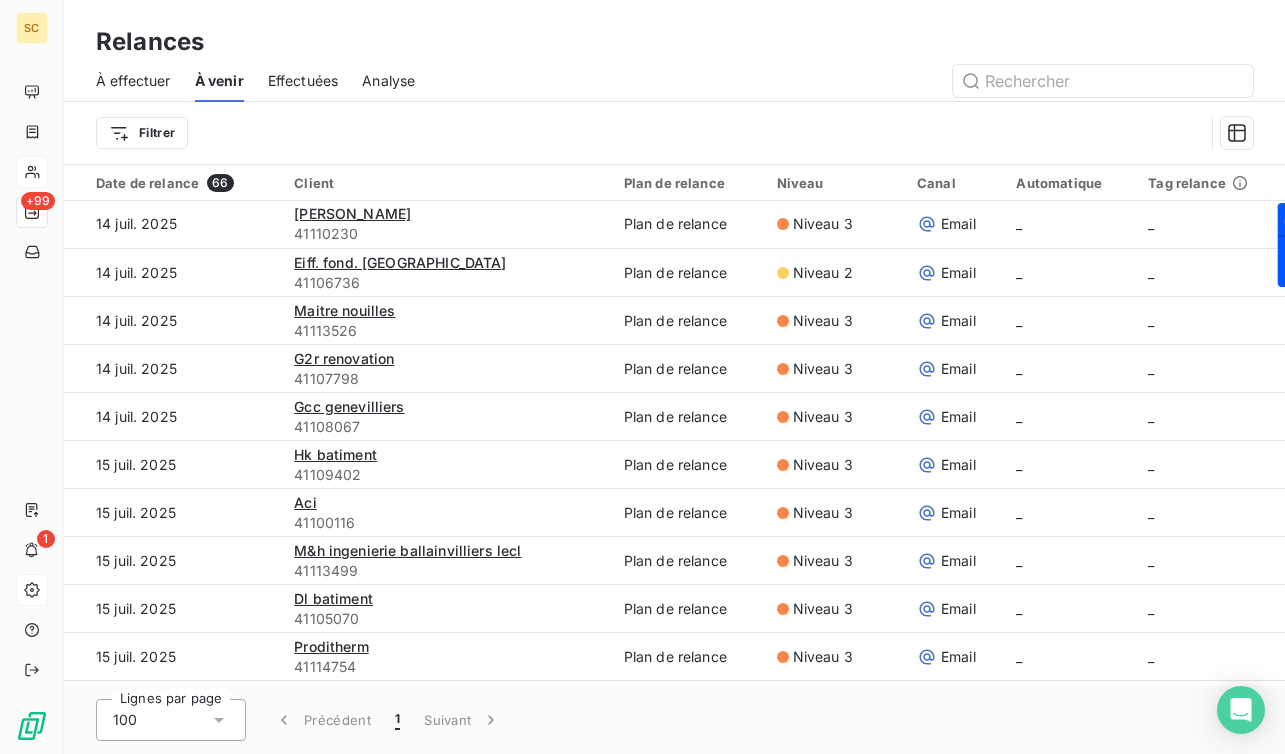 click on "Effectuées" at bounding box center [303, 81] 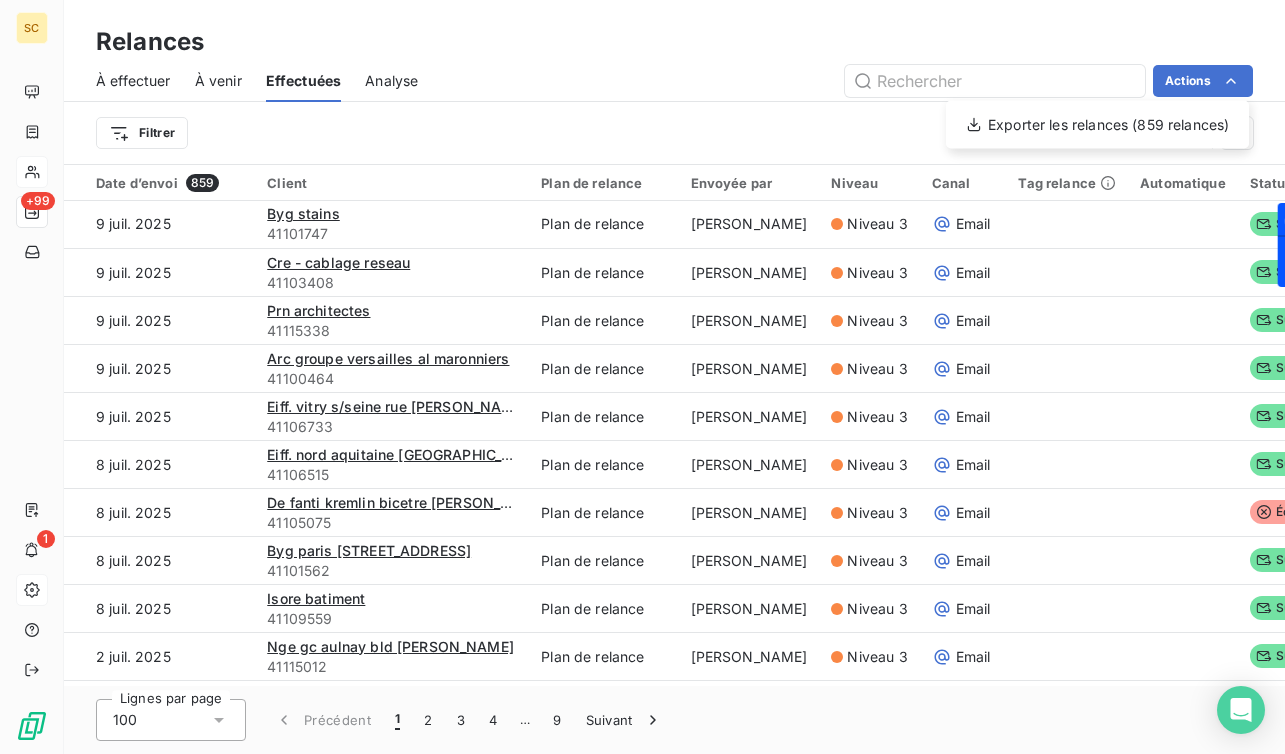 click on "SC +99 1 Relances À effectuer À venir Effectuées Analyse Actions Exporter les relances (859 relances) Filtrer Date d’envoi 859 Client Plan de relance Envoyée par Niveau Canal Tag relance   Automatique Statut Actions [DATE] Byg stains 41101747 Plan de relance [PERSON_NAME] 3 Email Succès [DATE] Cre - cablage reseau 41103408 Plan de relance [PERSON_NAME] 3 Email Succès [DATE] Prn architectes 41115338 Plan de relance [PERSON_NAME] 3 Email Succès [DATE] Arc groupe versailles al maronniers 41100464 Plan de relance [PERSON_NAME] 3 Email Succès [DATE] Eiff. vitry s/seine rue [PERSON_NAME] 41106733 Plan de relance [PERSON_NAME] 3 Email Succès [DATE] Eiff. [GEOGRAPHIC_DATA] [GEOGRAPHIC_DATA] 41106515 Plan de relance [PERSON_NAME] 3 Email Succès [DATE] De fanti kremlin bicetre [PERSON_NAME] 41105075 Plan de relance [PERSON_NAME] 3 Email Échec [DATE] Byg paris [STREET_ADDRESS] 3 1" at bounding box center (642, 377) 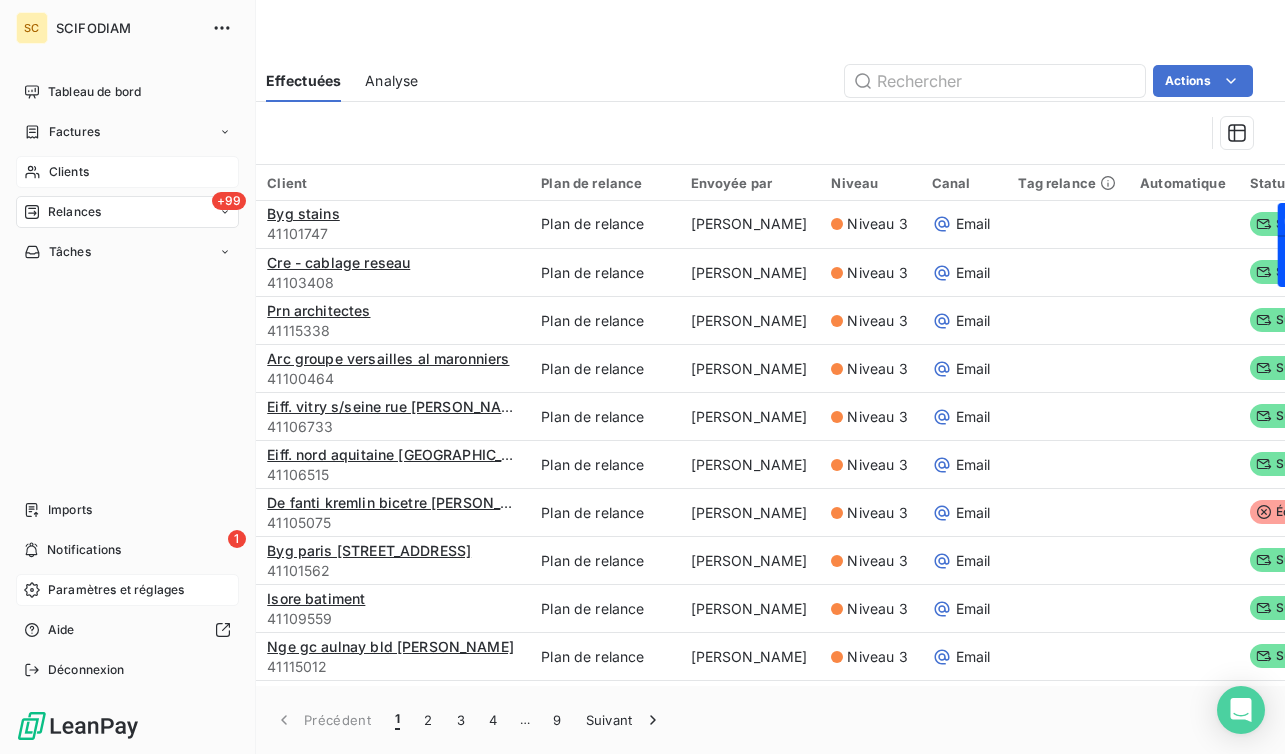 click on "Paramètres et réglages" at bounding box center [116, 590] 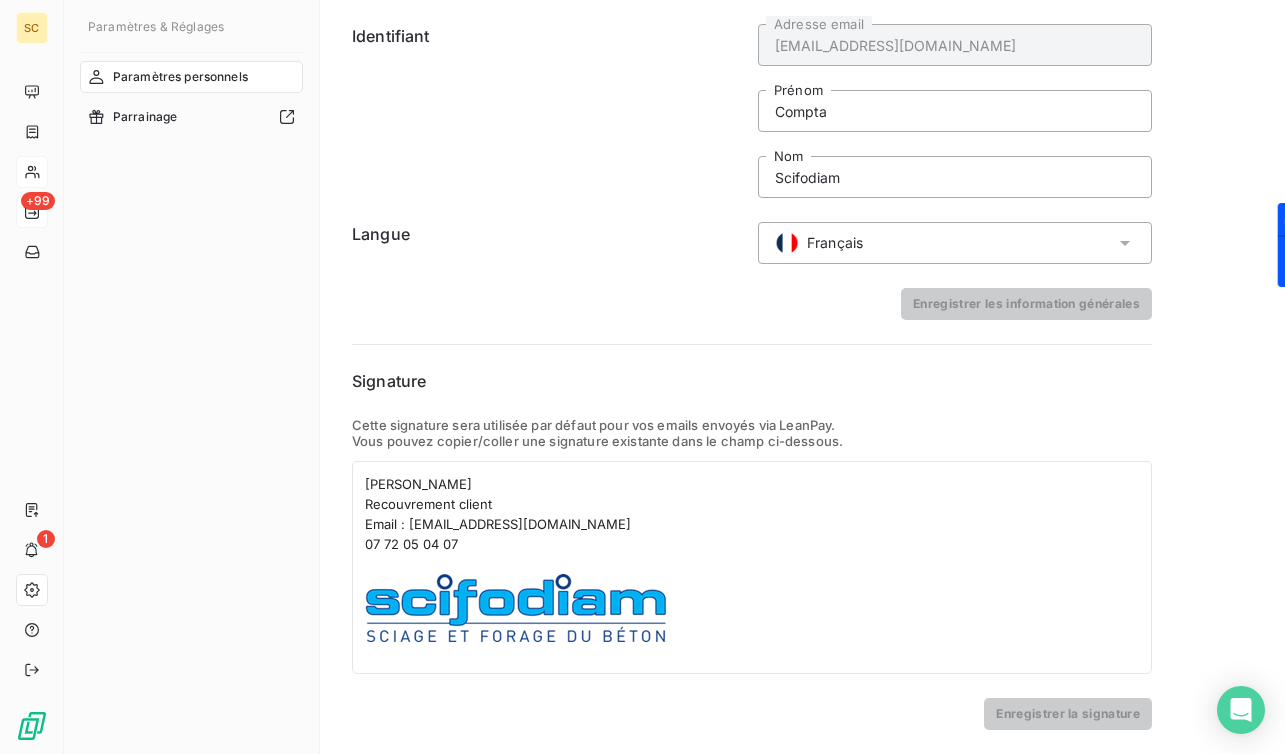 scroll, scrollTop: 0, scrollLeft: 0, axis: both 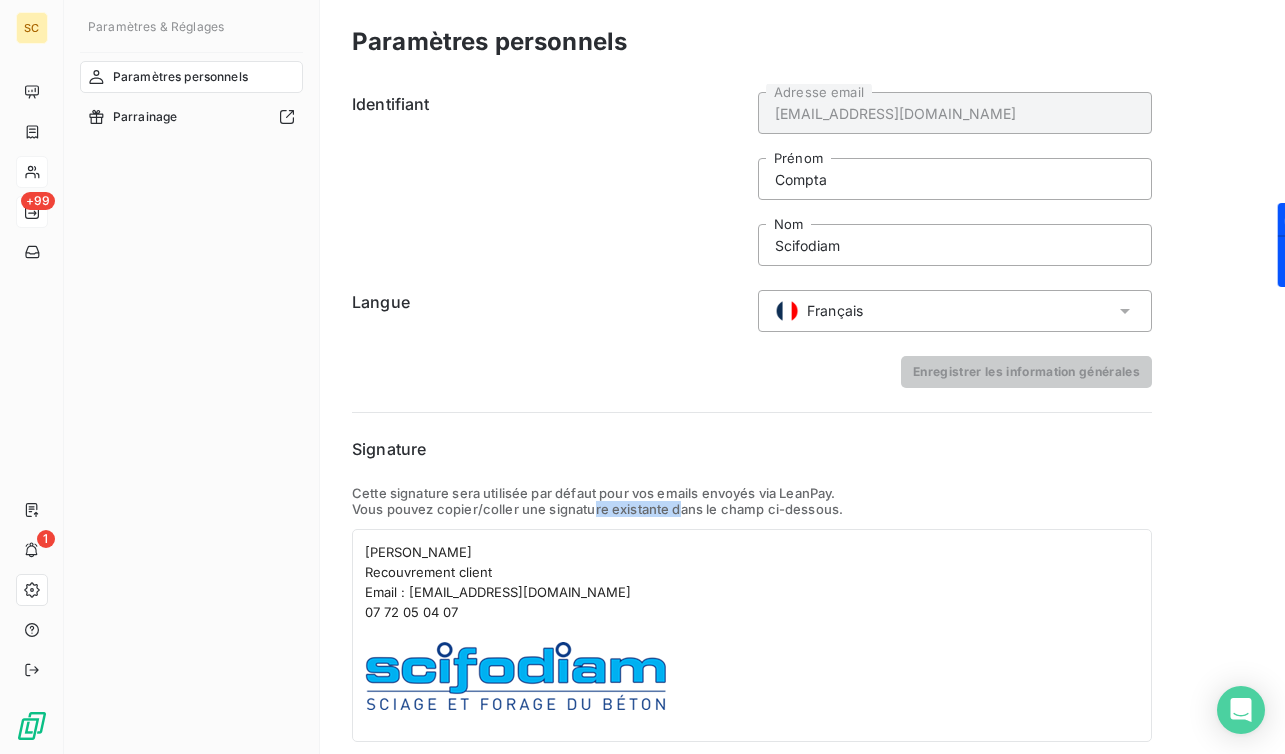 drag, startPoint x: 596, startPoint y: 501, endPoint x: 683, endPoint y: 512, distance: 87.69264 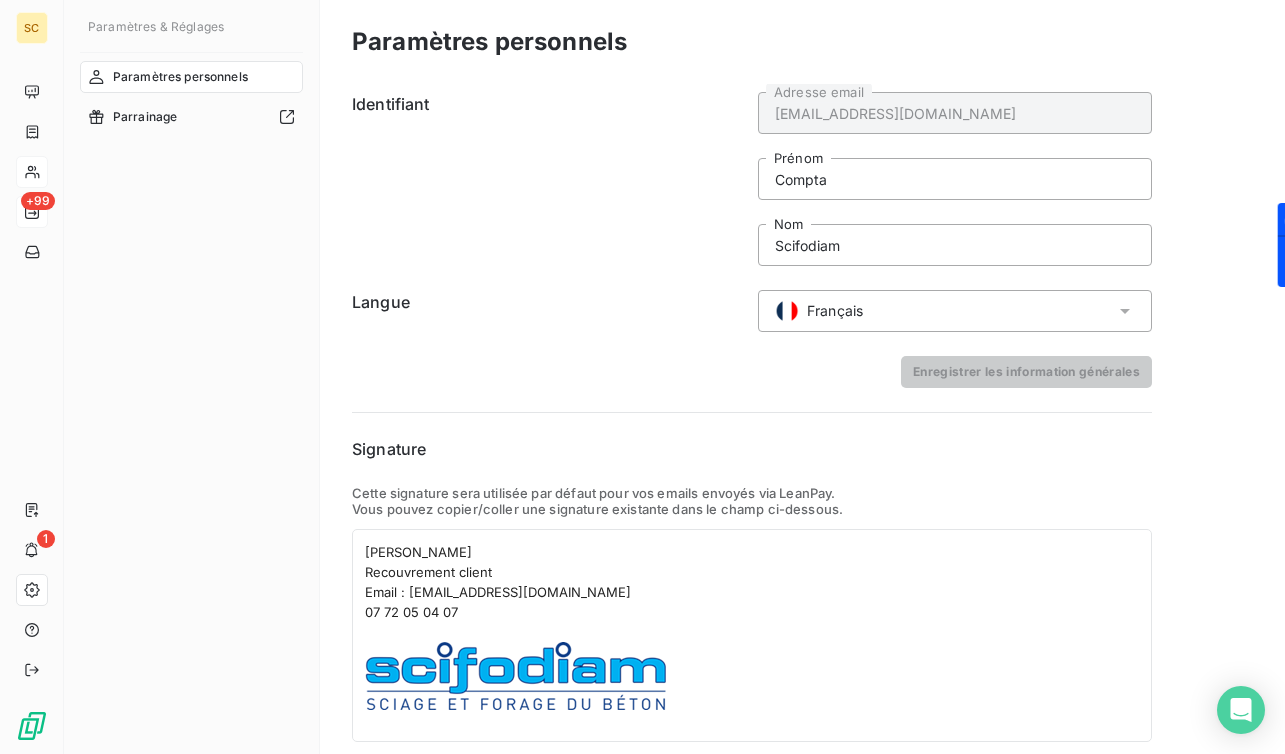 click on "Identifiant [EMAIL_ADDRESS][DOMAIN_NAME] Adresse email Compta Prénom Scifodiam Nom Langue   Français Enregistrer les information générales Signature Cette signature sera utilisée par défaut pour vos emails envoyés via LeanPay. Vous pouvez copier/coller une signature existante dans le champ ci-dessous. [PERSON_NAME] Recouvrement client Email : [EMAIL_ADDRESS][DOMAIN_NAME] 07 72 05 04 07 Enregistrer la signature" at bounding box center [752, 441] 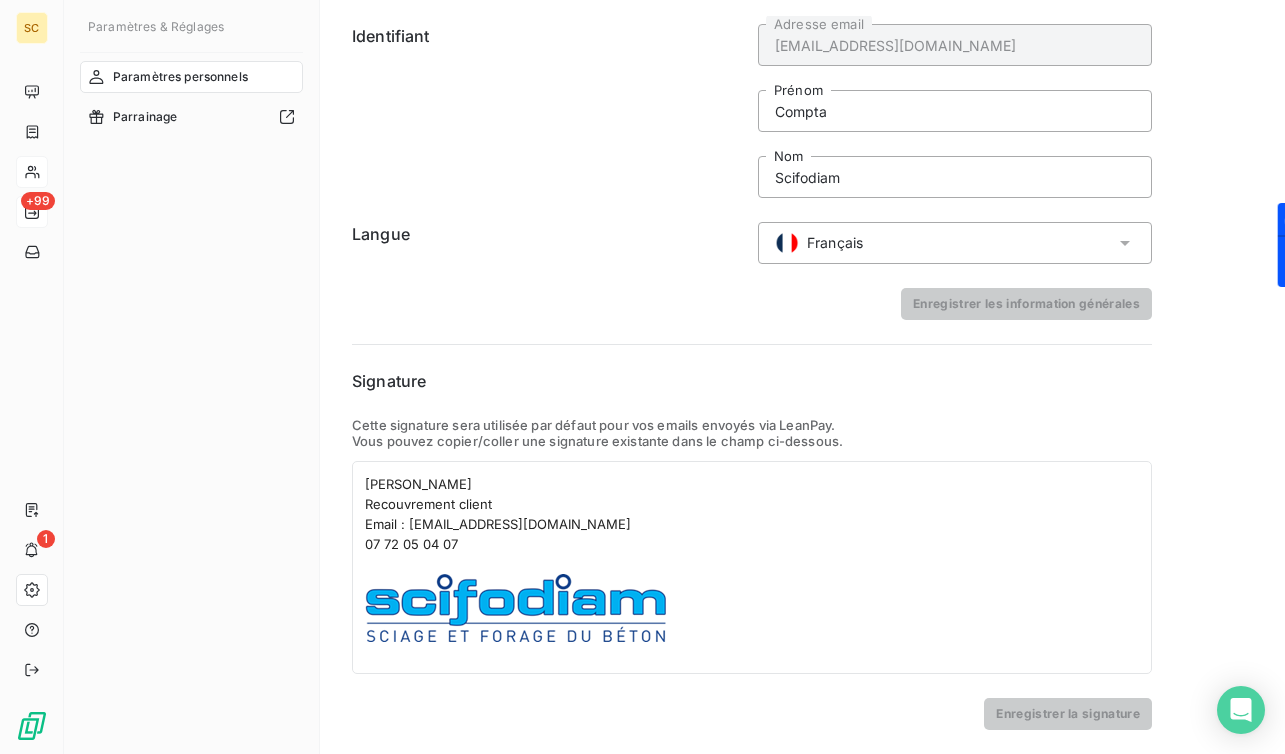 scroll, scrollTop: 0, scrollLeft: 0, axis: both 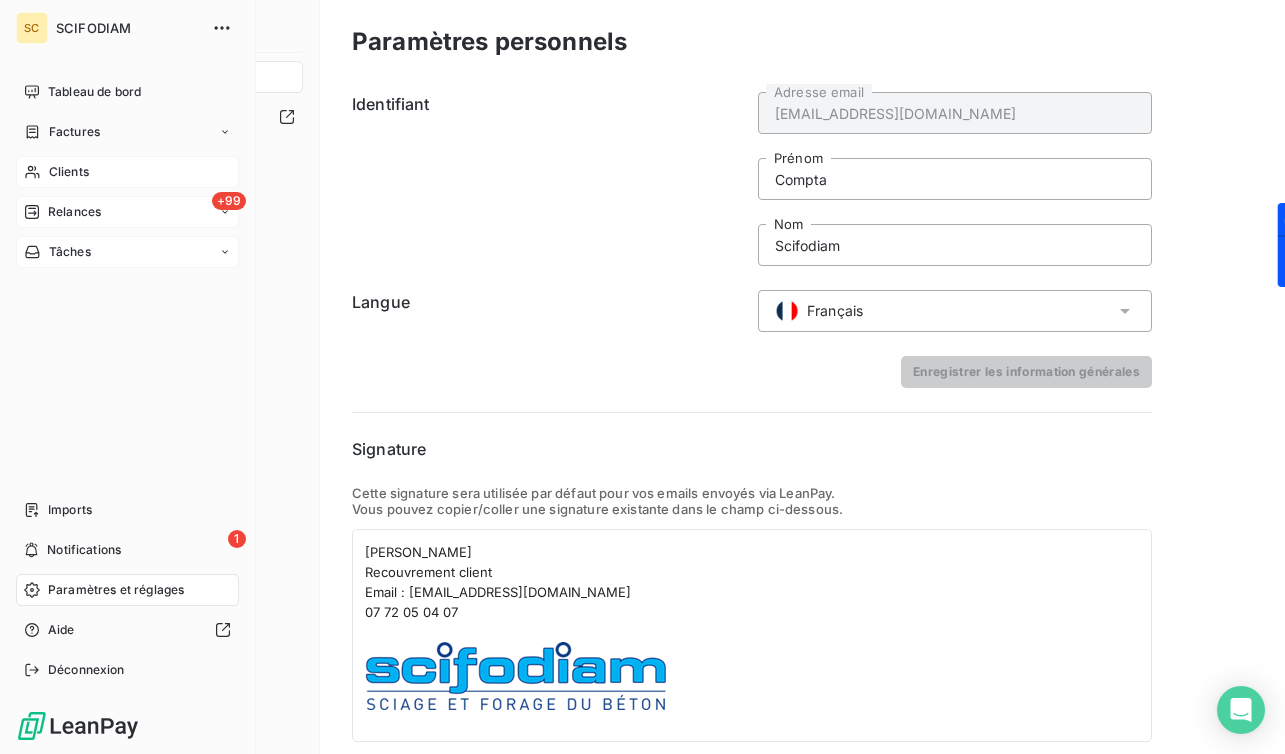 click on "Tâches" at bounding box center [127, 252] 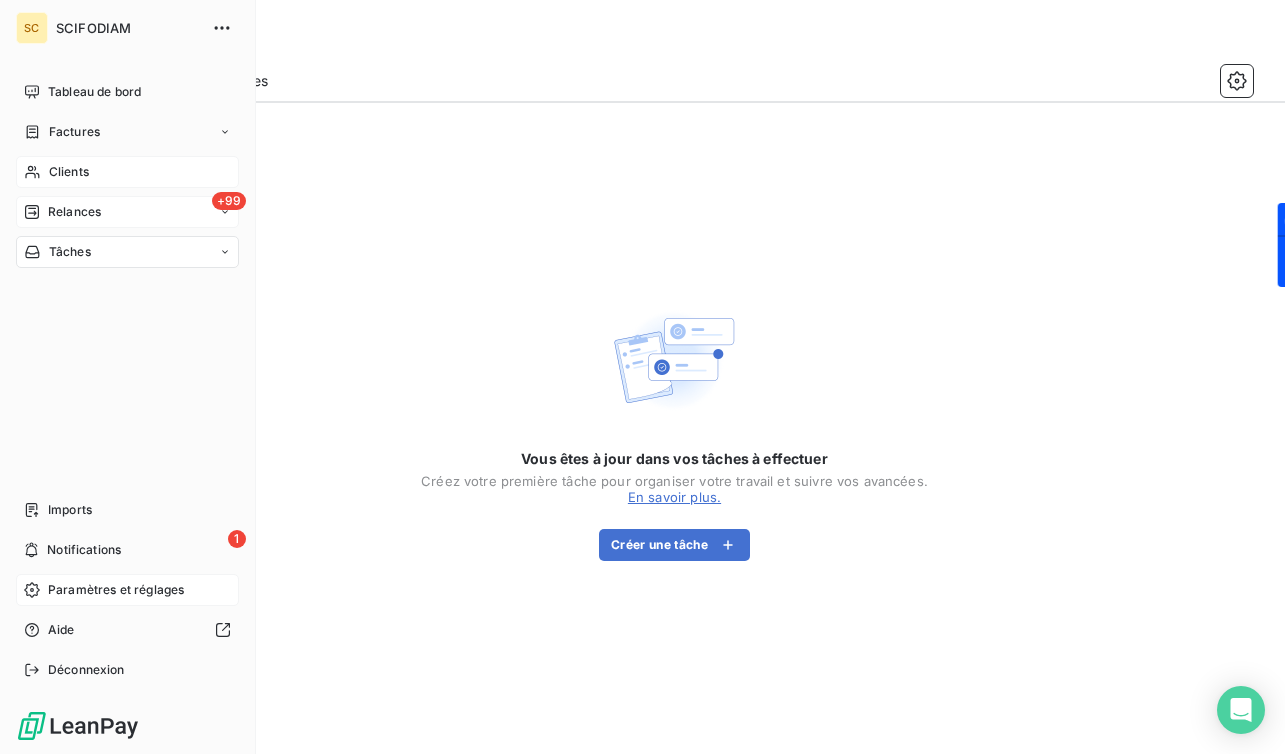 click on "Relances" at bounding box center (74, 212) 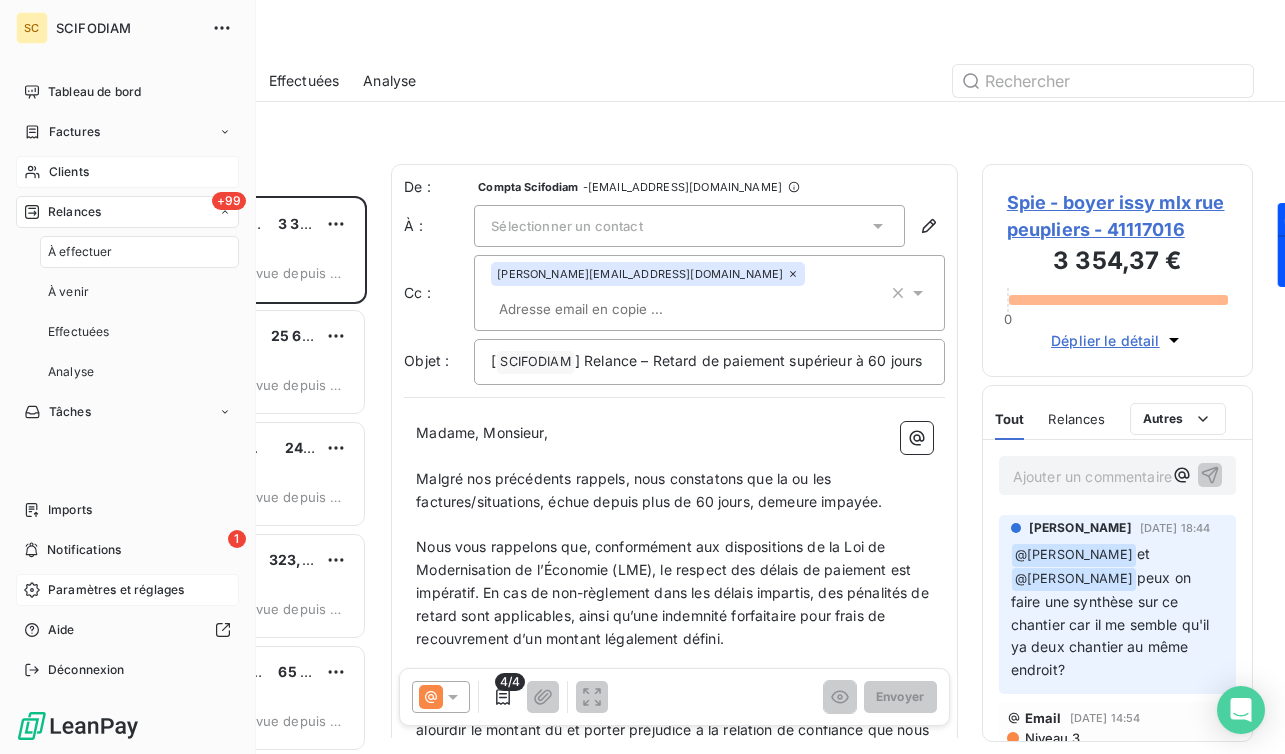 scroll, scrollTop: 1, scrollLeft: 0, axis: vertical 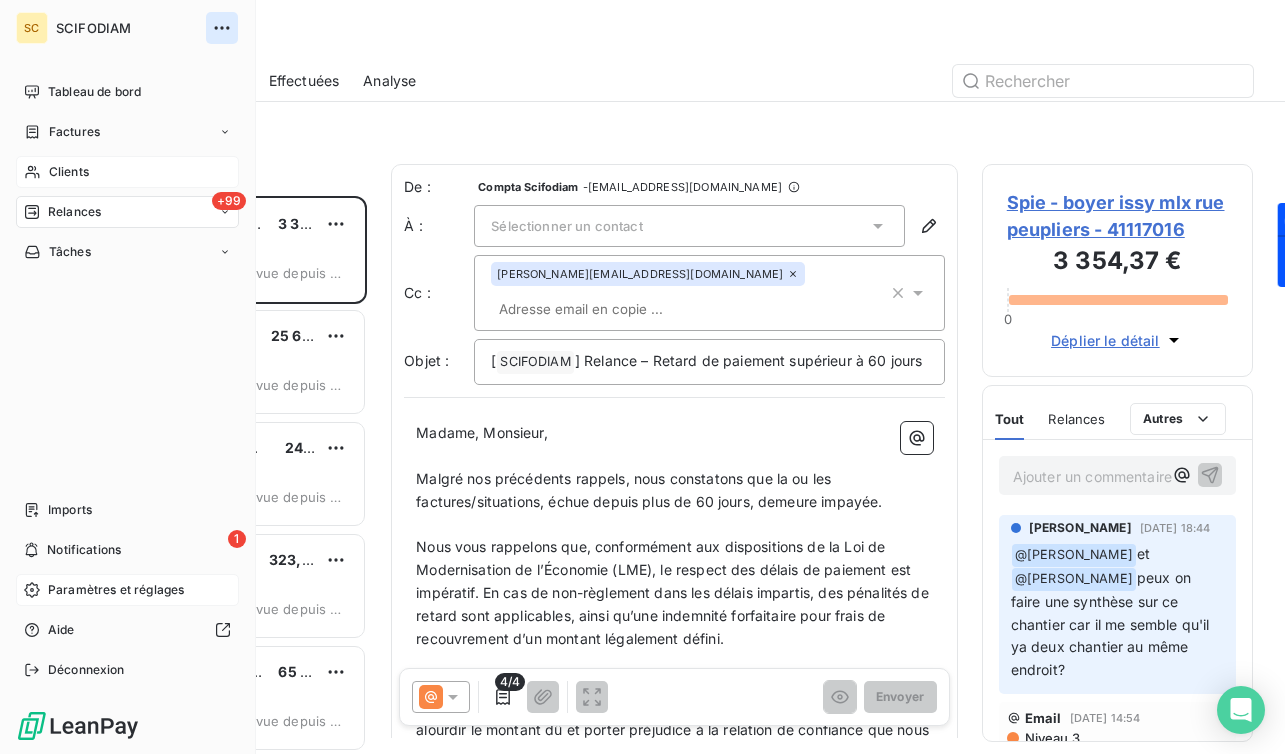 click at bounding box center [222, 28] 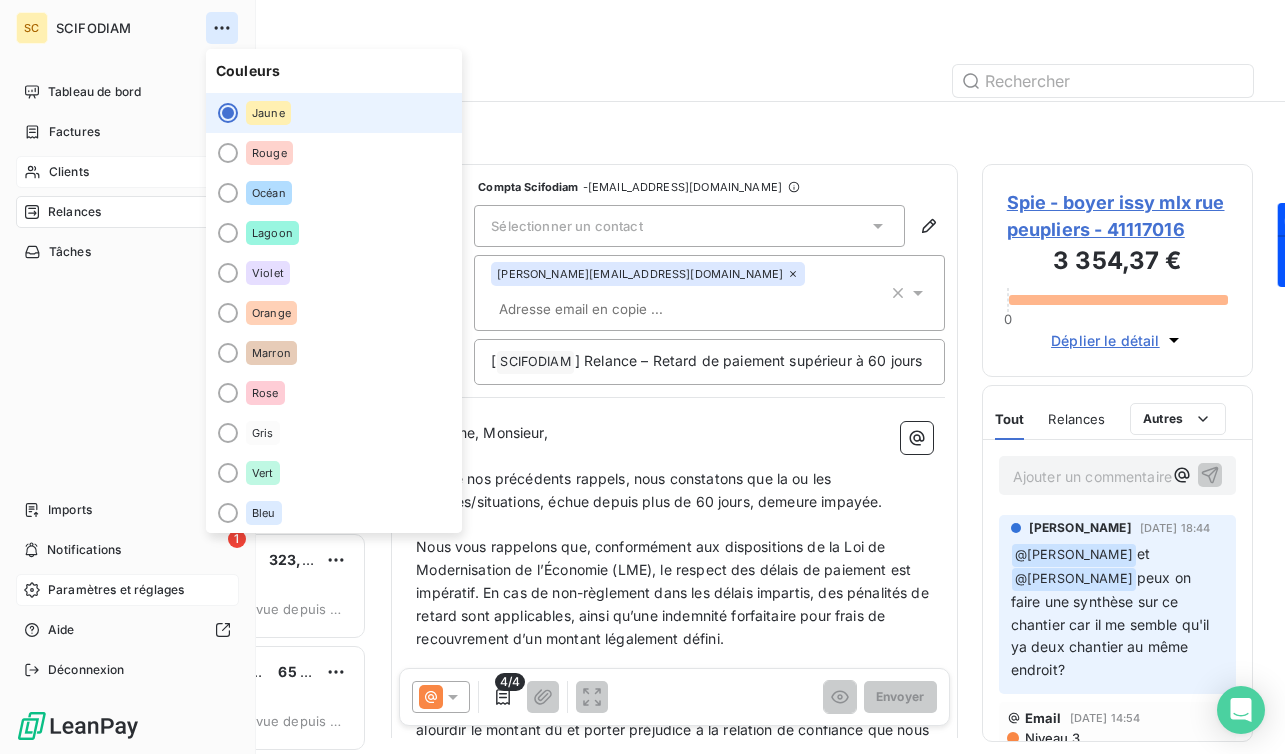 click at bounding box center (222, 28) 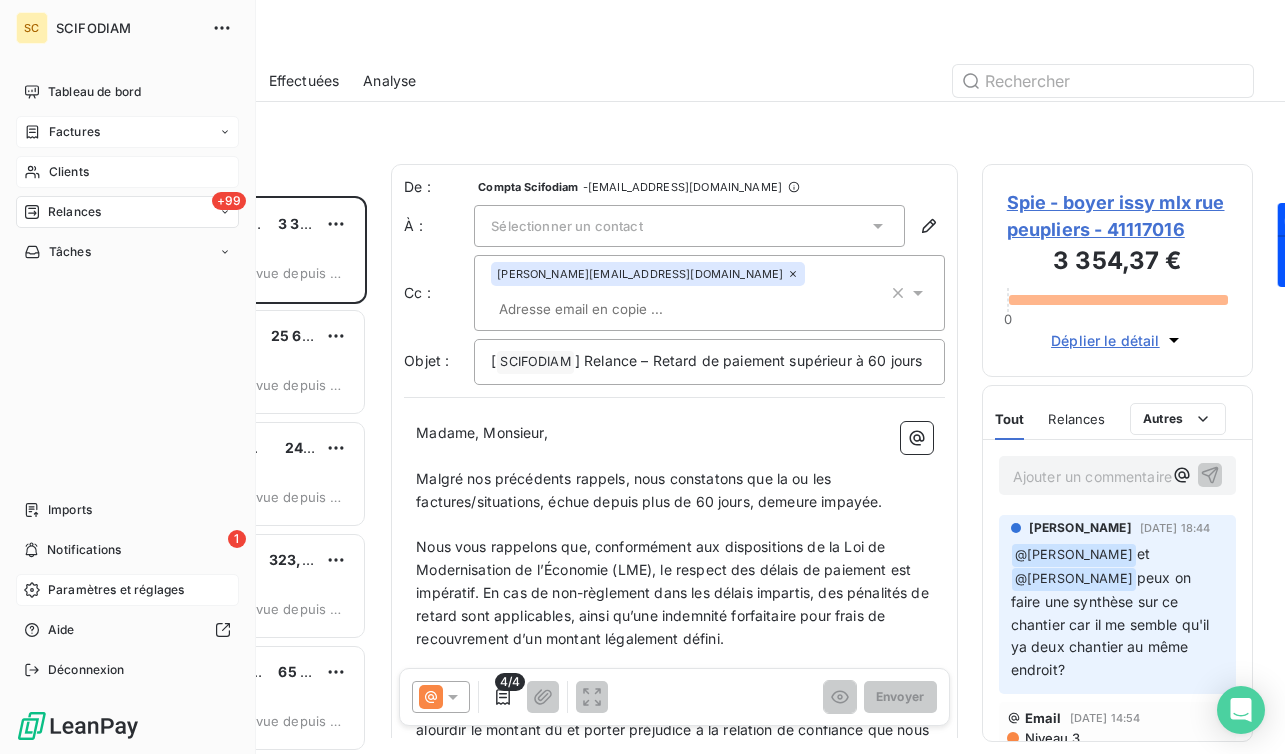 click on "Factures" at bounding box center (74, 132) 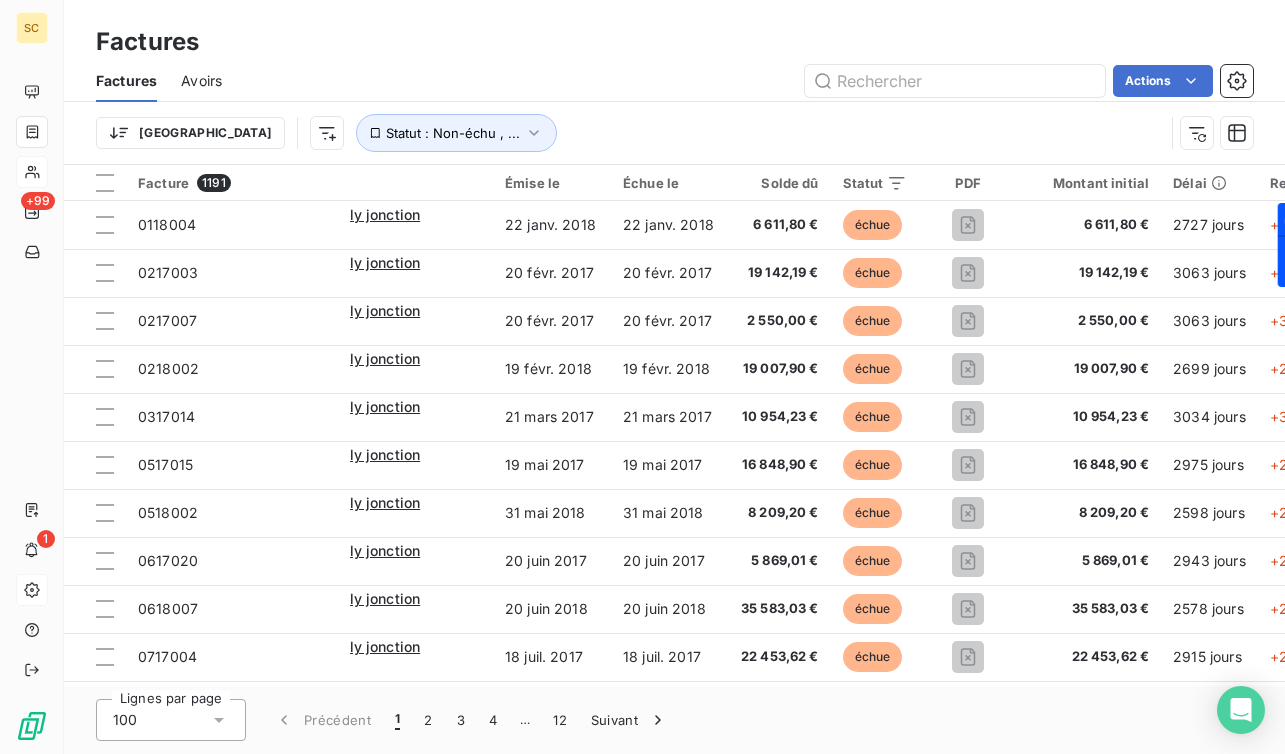 scroll, scrollTop: 0, scrollLeft: 0, axis: both 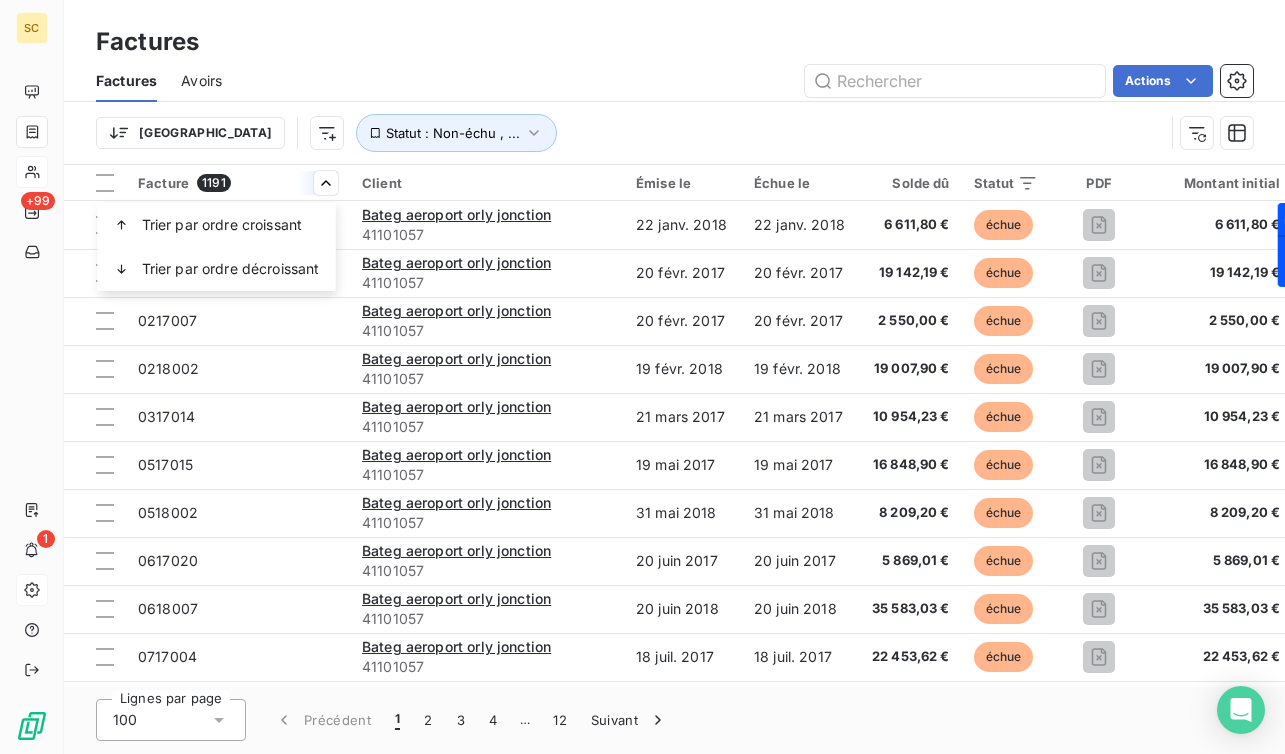 click on "SC +99 1 Factures Factures Avoirs Actions Trier Statut  : Non-échu , ... Facture 1191 Client Émise le Échue le Solde dû Statut PDF Montant initial Délai Retard   Litige Tag relance 0118004 Bateg aeroport orly jonction 41101057 [DATE] [DATE] 6 611,80 € échue 6 611,80 € 2727 jours +2727 j _ _ 0217003 Bateg aeroport orly jonction 41101057 [DATE] [DATE] 19 142,19 € échue 19 142,19 € 3063 jours +3063 j _ _ 0217007 Bateg aeroport orly jonction 41101057 [DATE] [DATE] 2 550,00 € échue 2 550,00 € 3063 jours +3063 j _ _ 0218002 Bateg aeroport orly jonction 41101057 [DATE] [DATE] 19 007,90 € échue 19 007,90 € 2699 jours +2699 j _ _ 0317014 Bateg aeroport orly jonction 41101057 [DATE] [DATE] 10 954,23 € échue 10 954,23 € 3034 jours +3034 j _ _ 0517015 Bateg aeroport orly jonction 41101057 [DATE] [DATE] 16 848,90 € échue 16 848,90 € 2975 jours +2975 j _ _ 0518002 _" at bounding box center (642, 377) 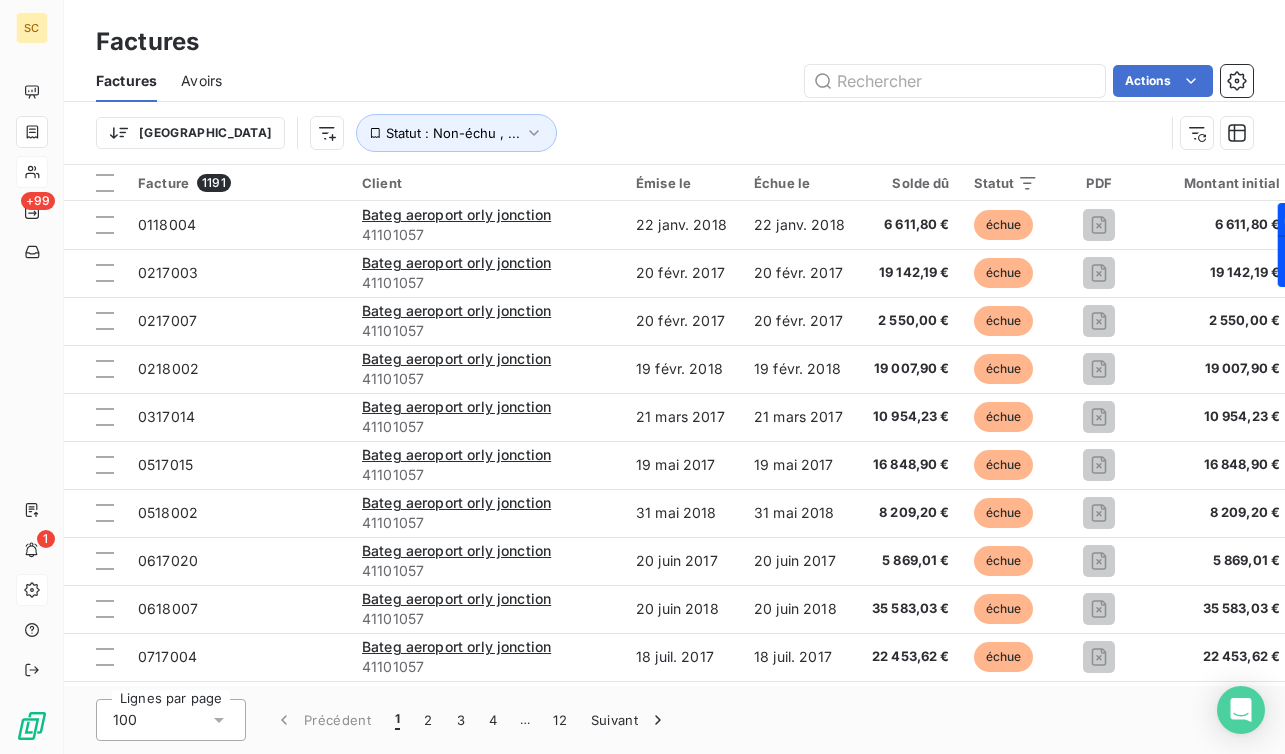 click on "SC +99 1 Factures Factures Avoirs Actions Trier Statut  : Non-échu , ... Facture 1191 Client Émise le Échue le Solde dû Statut PDF Montant initial Délai Retard   Litige Tag relance 0118004 Bateg aeroport orly jonction 41101057 [DATE] [DATE] 6 611,80 € échue 6 611,80 € 2727 jours +2727 j _ _ 0217003 Bateg aeroport orly jonction 41101057 [DATE] [DATE] 19 142,19 € échue 19 142,19 € 3063 jours +3063 j _ _ 0217007 Bateg aeroport orly jonction 41101057 [DATE] [DATE] 2 550,00 € échue 2 550,00 € 3063 jours +3063 j _ _ 0218002 Bateg aeroport orly jonction 41101057 [DATE] [DATE] 19 007,90 € échue 19 007,90 € 2699 jours +2699 j _ _ 0317014 Bateg aeroport orly jonction 41101057 [DATE] [DATE] 10 954,23 € échue 10 954,23 € 3034 jours +3034 j _ _ 0517015 Bateg aeroport orly jonction 41101057 [DATE] [DATE] 16 848,90 € échue 16 848,90 € 2975 jours +2975 j _ _ 0518002 _" at bounding box center (642, 377) 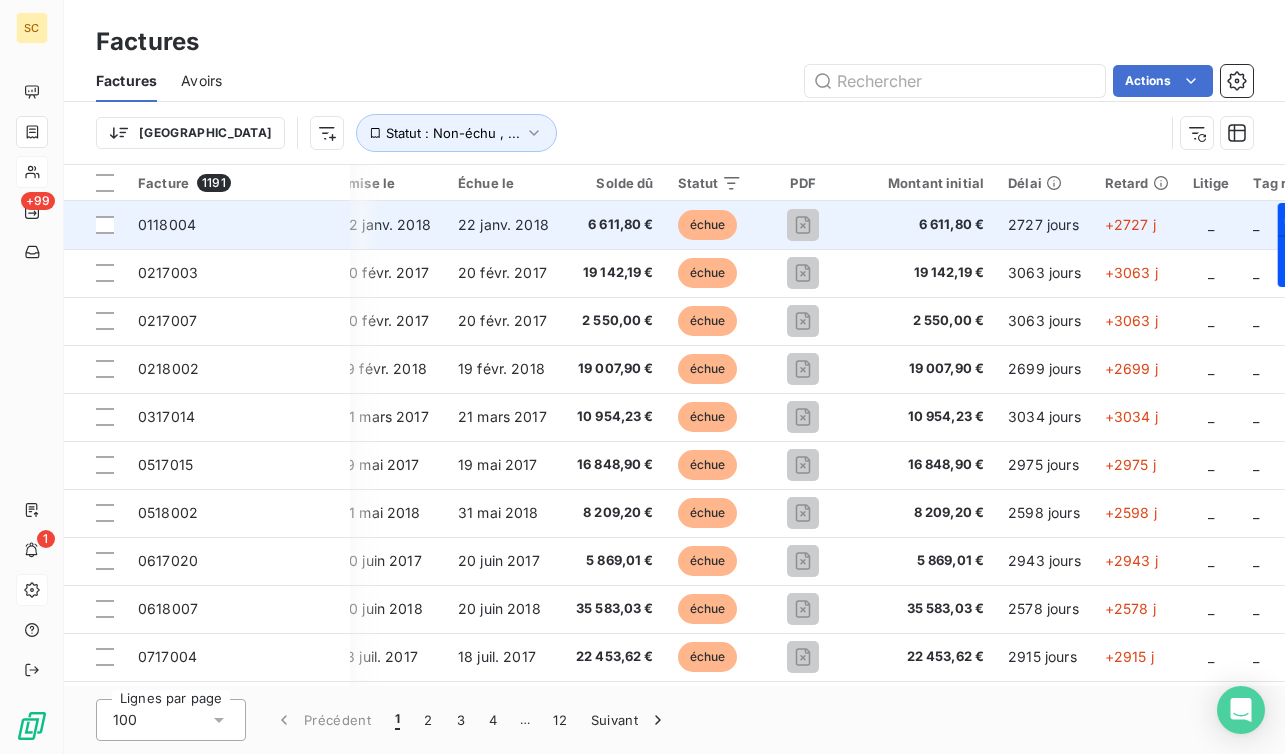 scroll, scrollTop: 0, scrollLeft: 403, axis: horizontal 